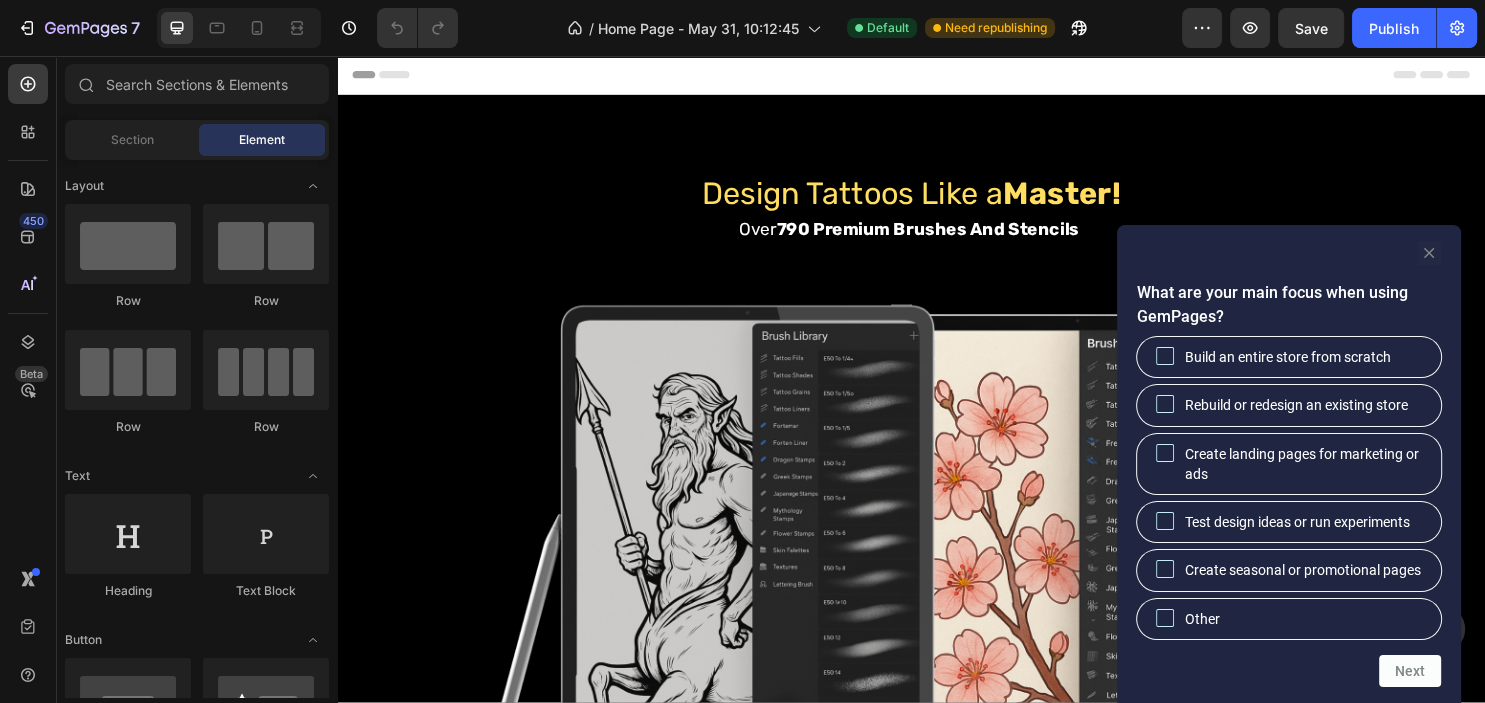scroll, scrollTop: 0, scrollLeft: 0, axis: both 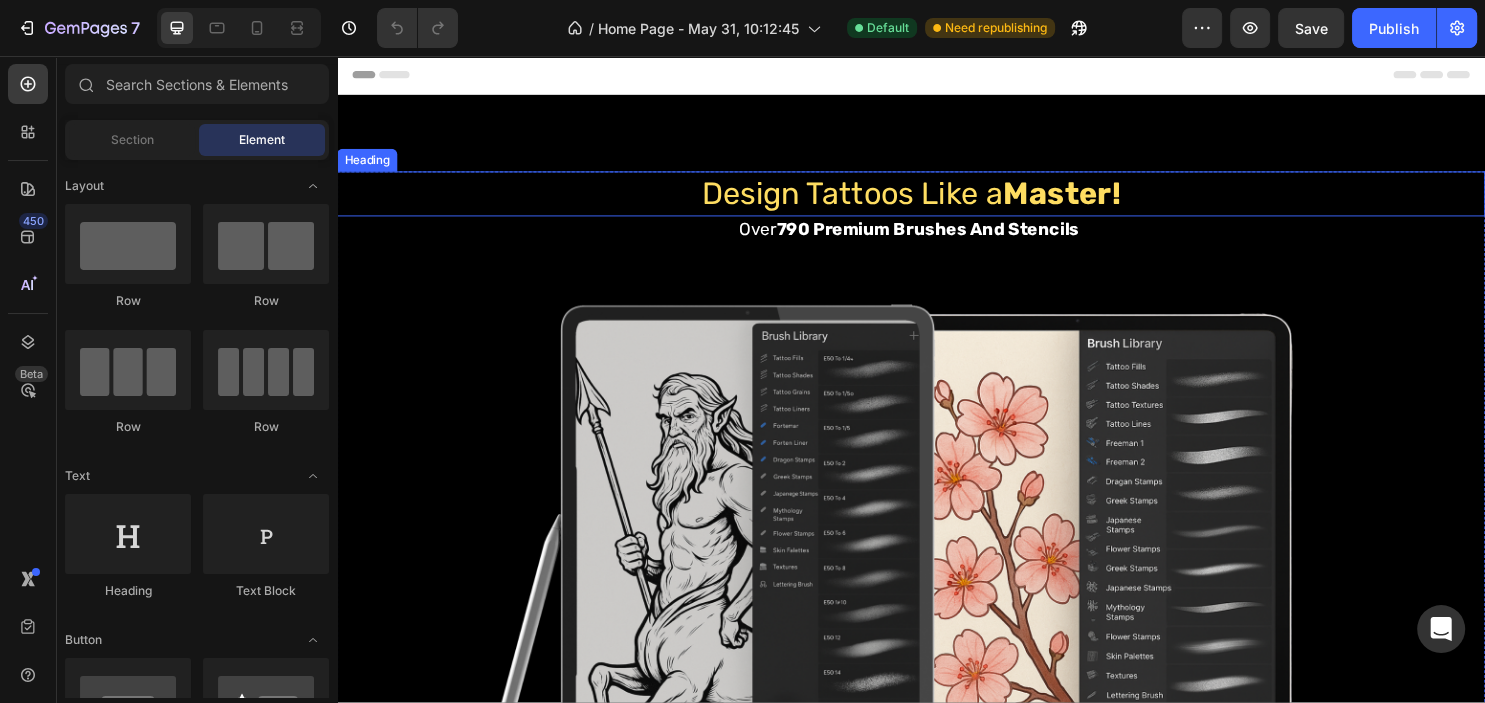 click on "Master!" at bounding box center [1095, 200] 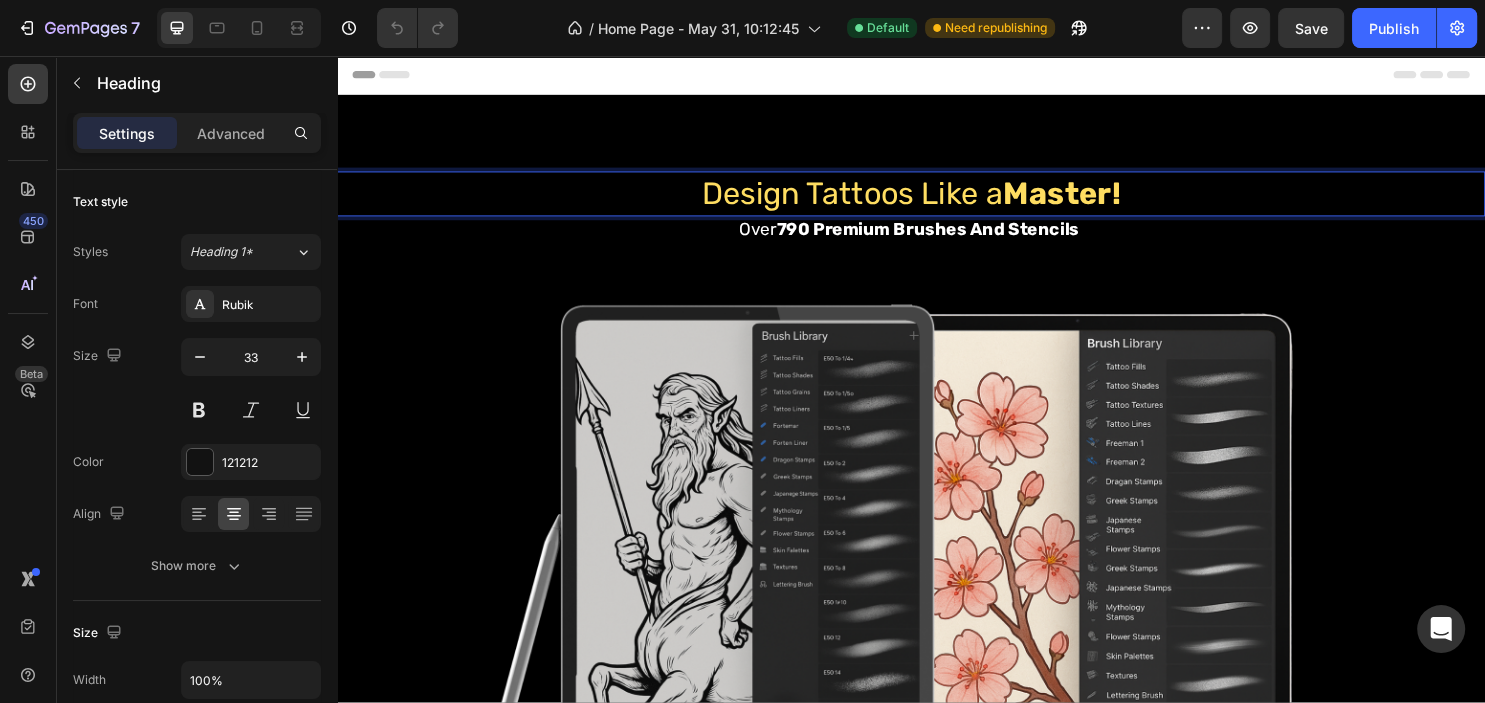 click on "Master!" at bounding box center (1095, 200) 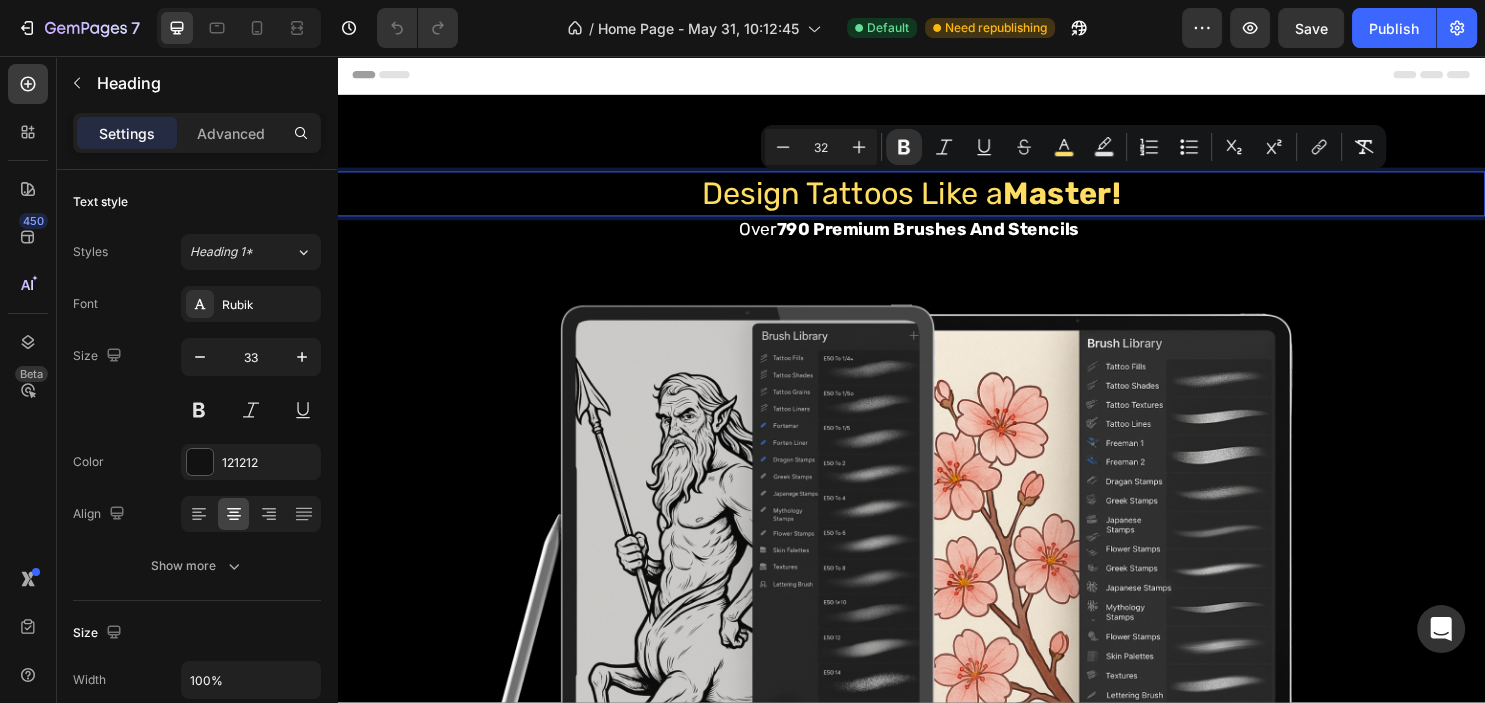 click on "Master!" at bounding box center (1095, 200) 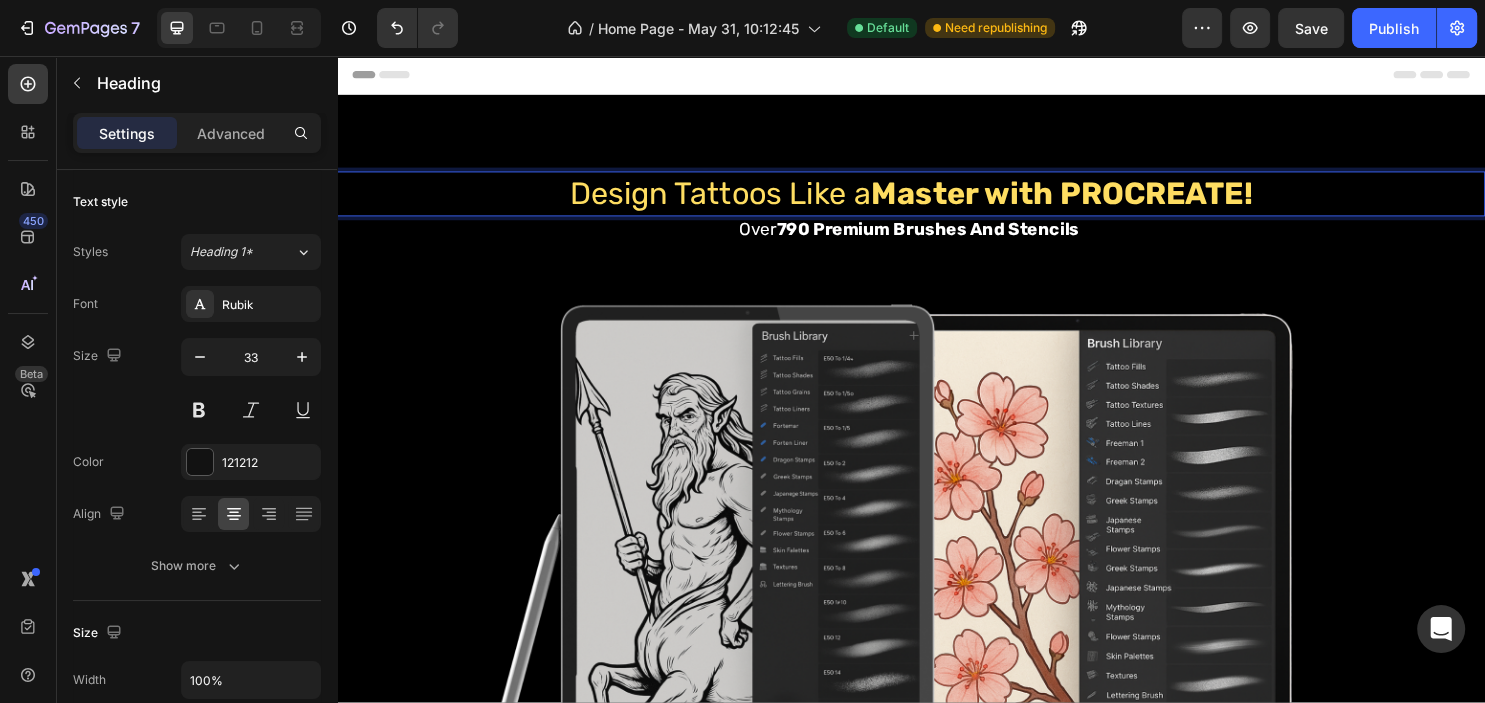 click on "Design Tattoos Like a  Master with PROCREATE!" at bounding box center [937, 200] 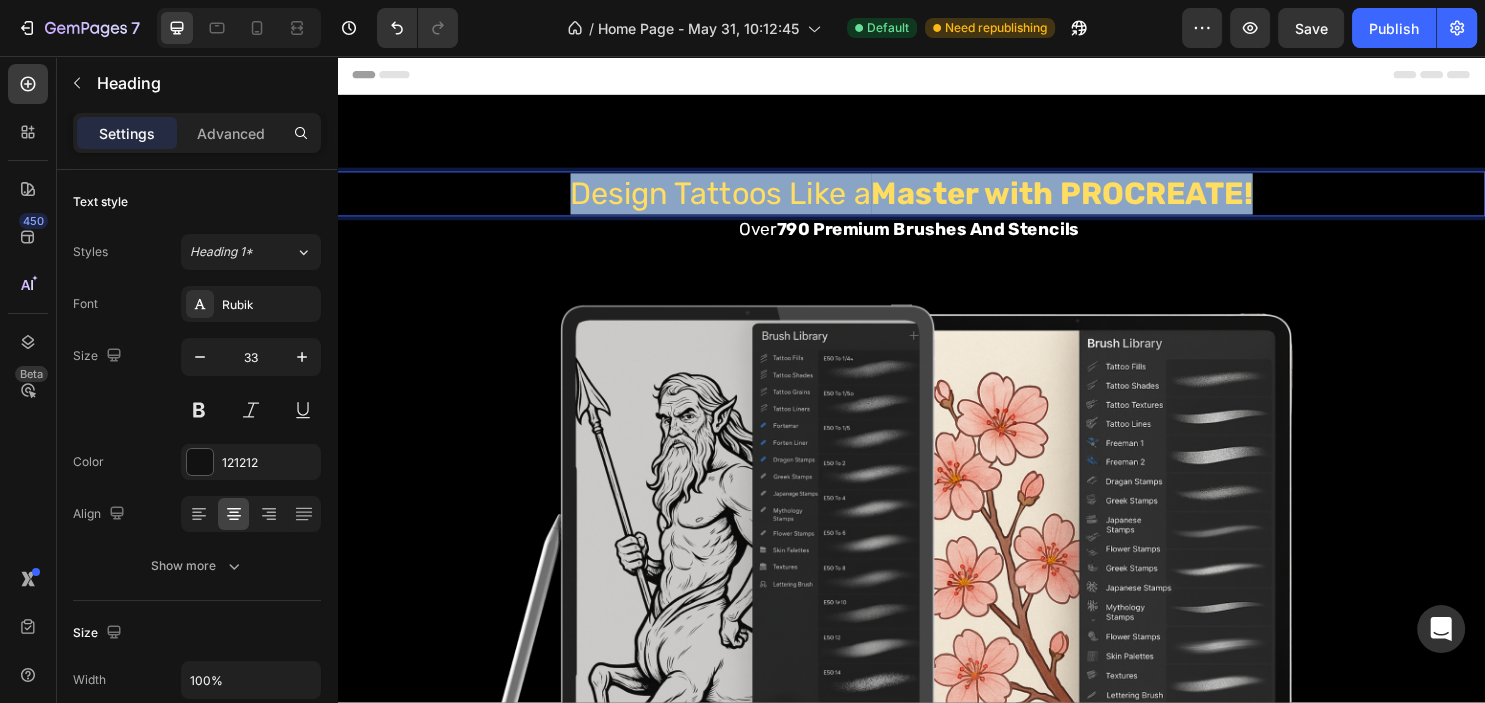 drag, startPoint x: 580, startPoint y: 198, endPoint x: 1354, endPoint y: 190, distance: 774.0413 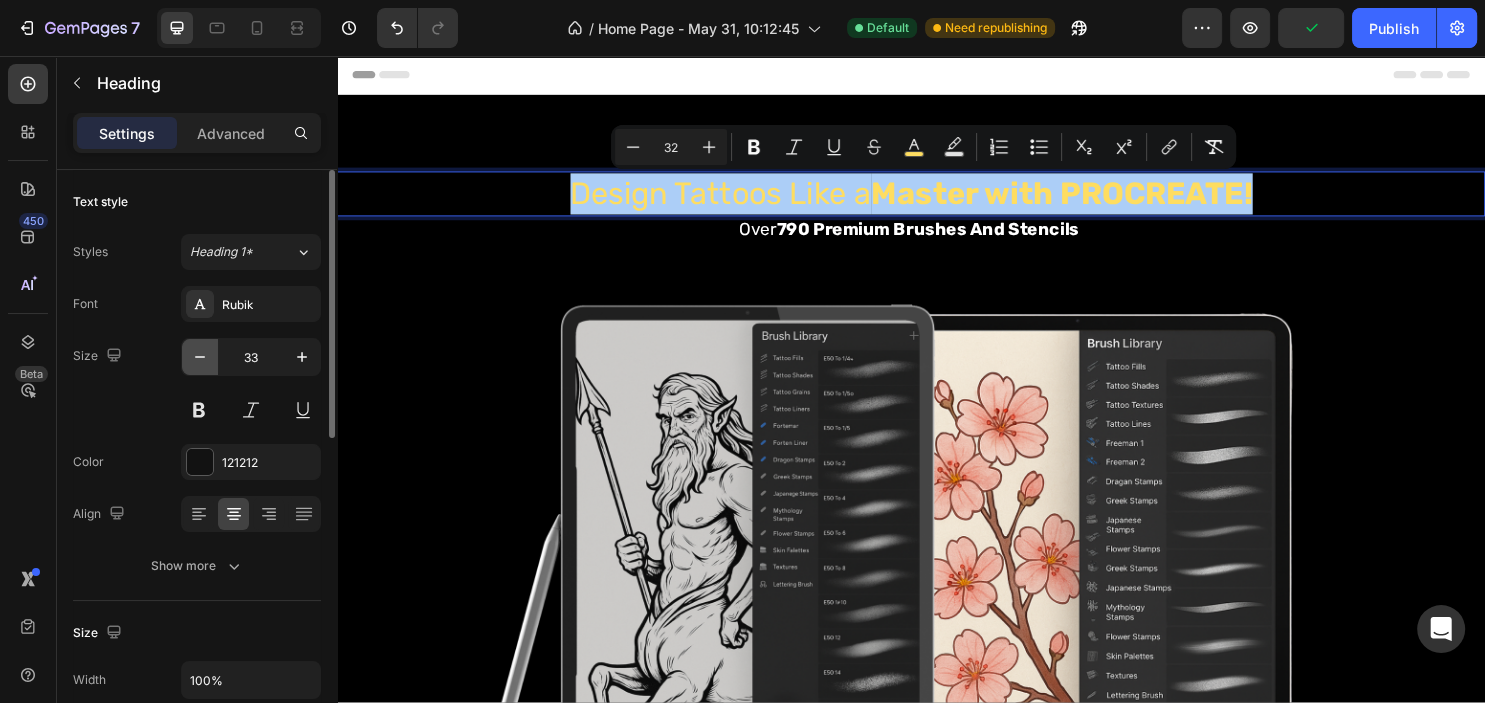 click 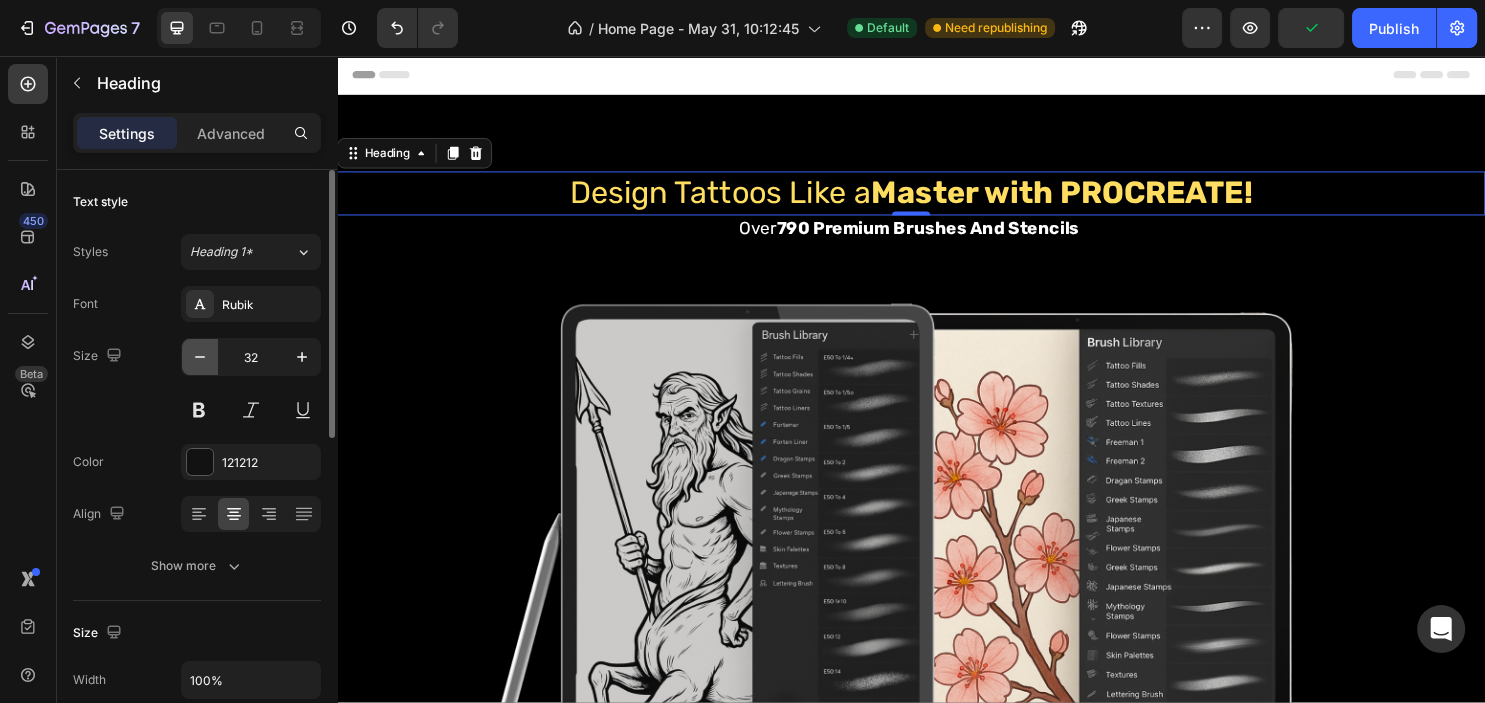 click 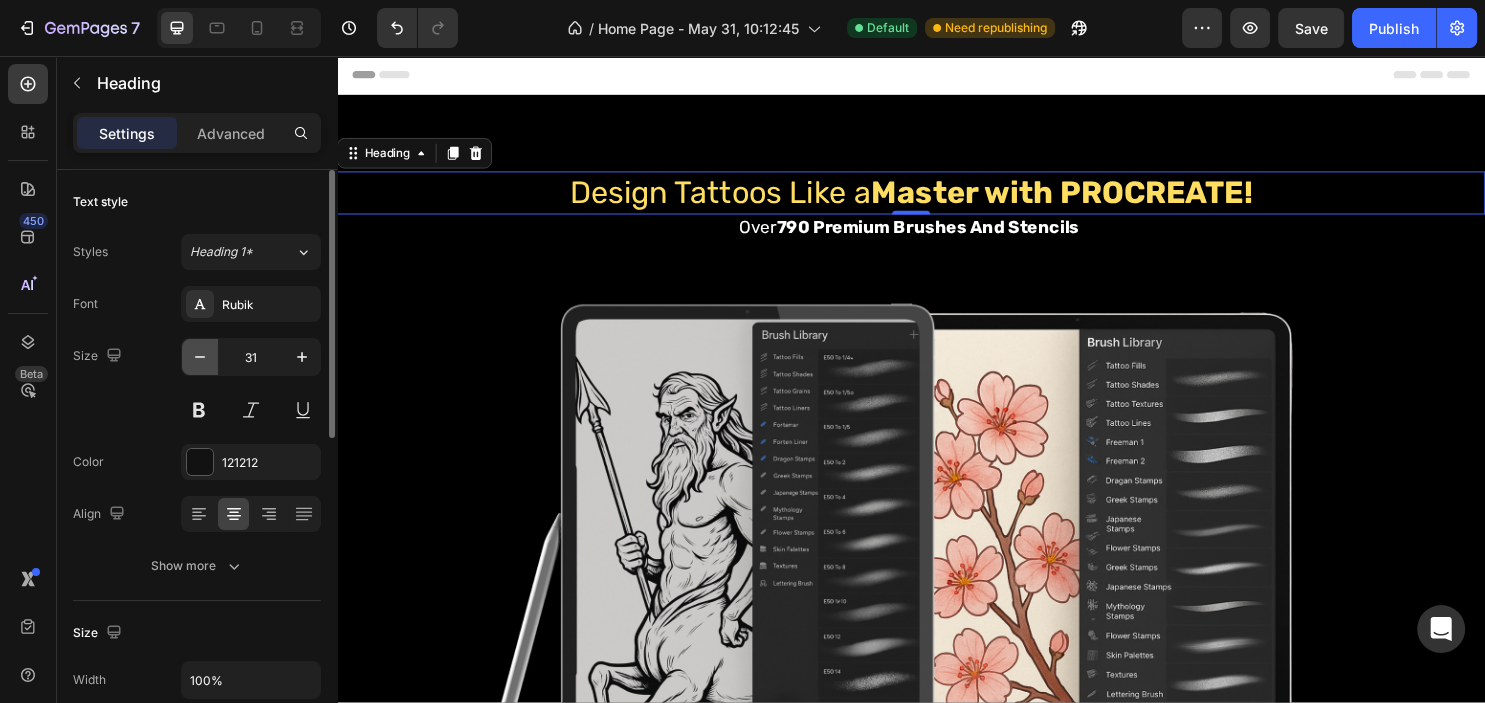 click 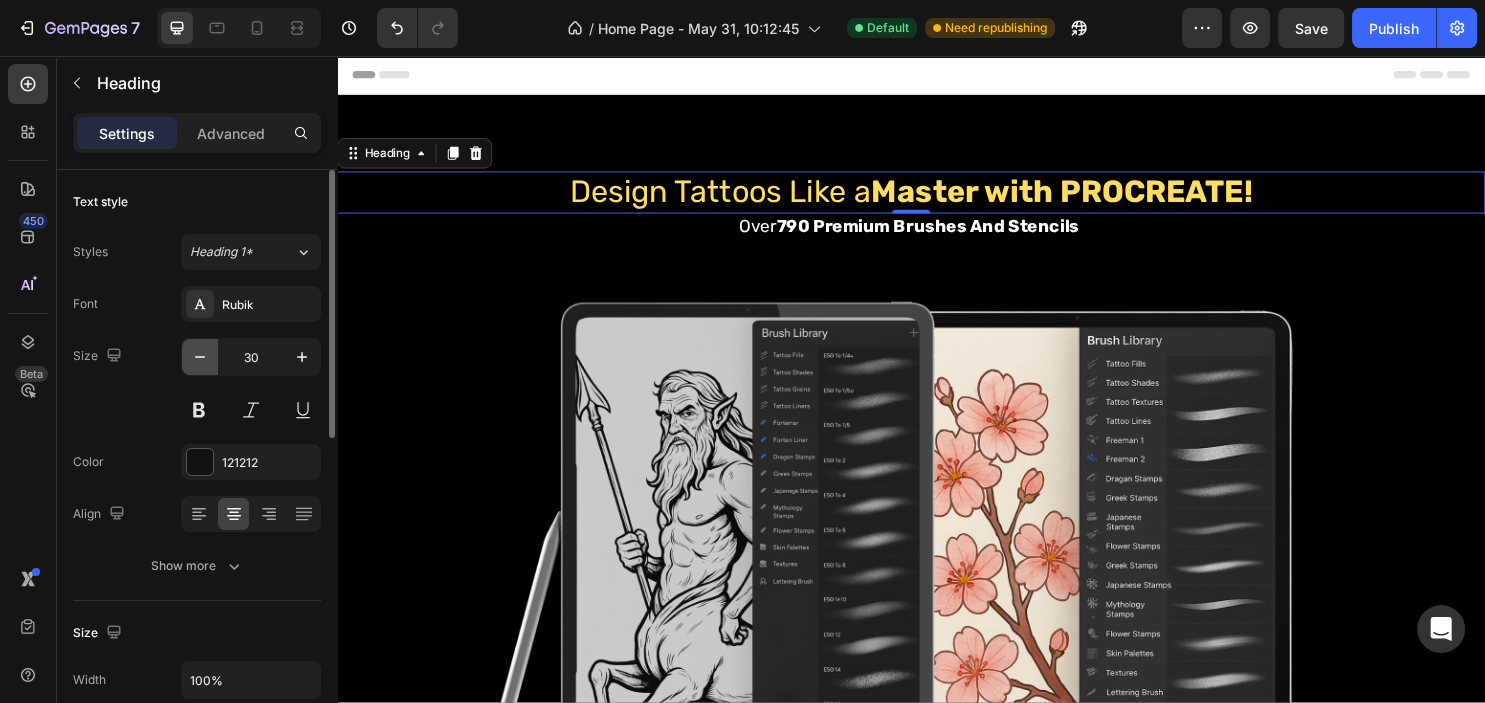 click 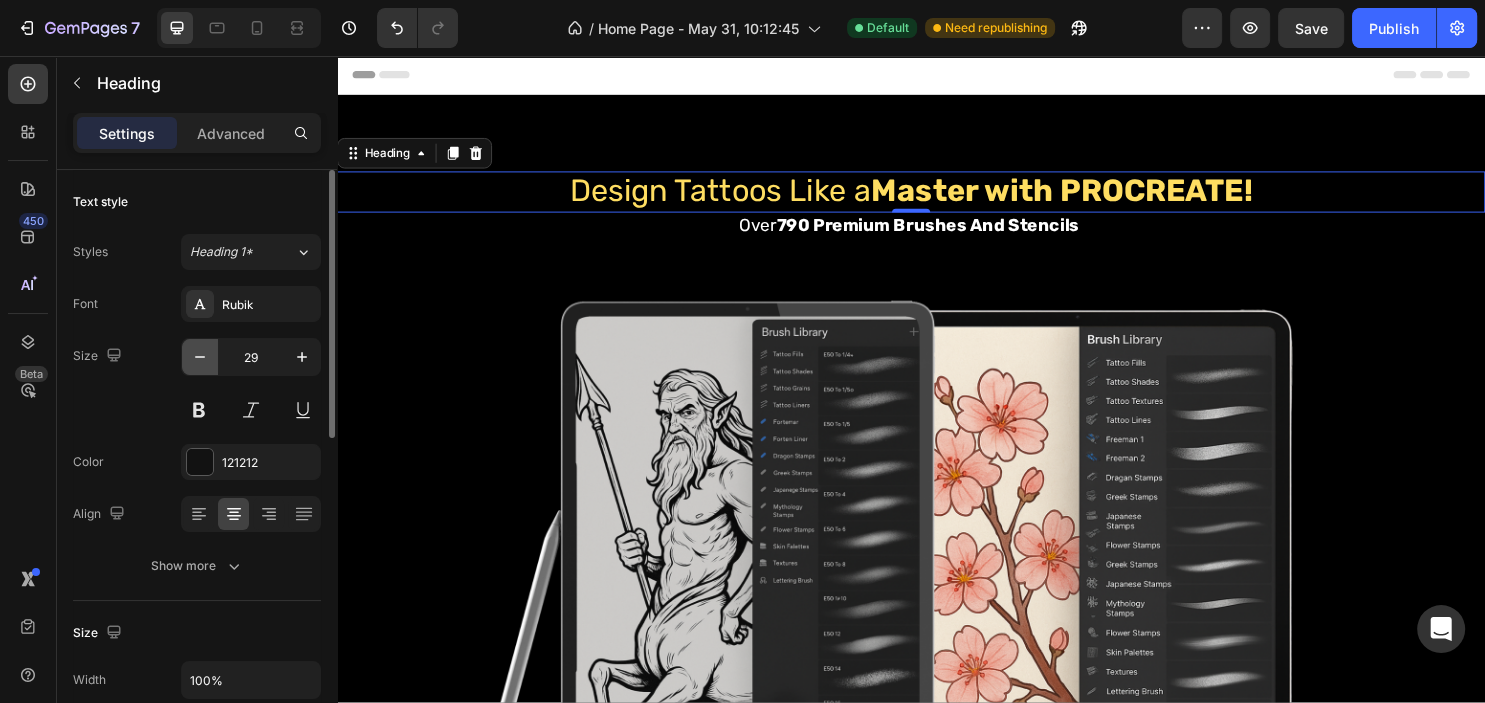 click 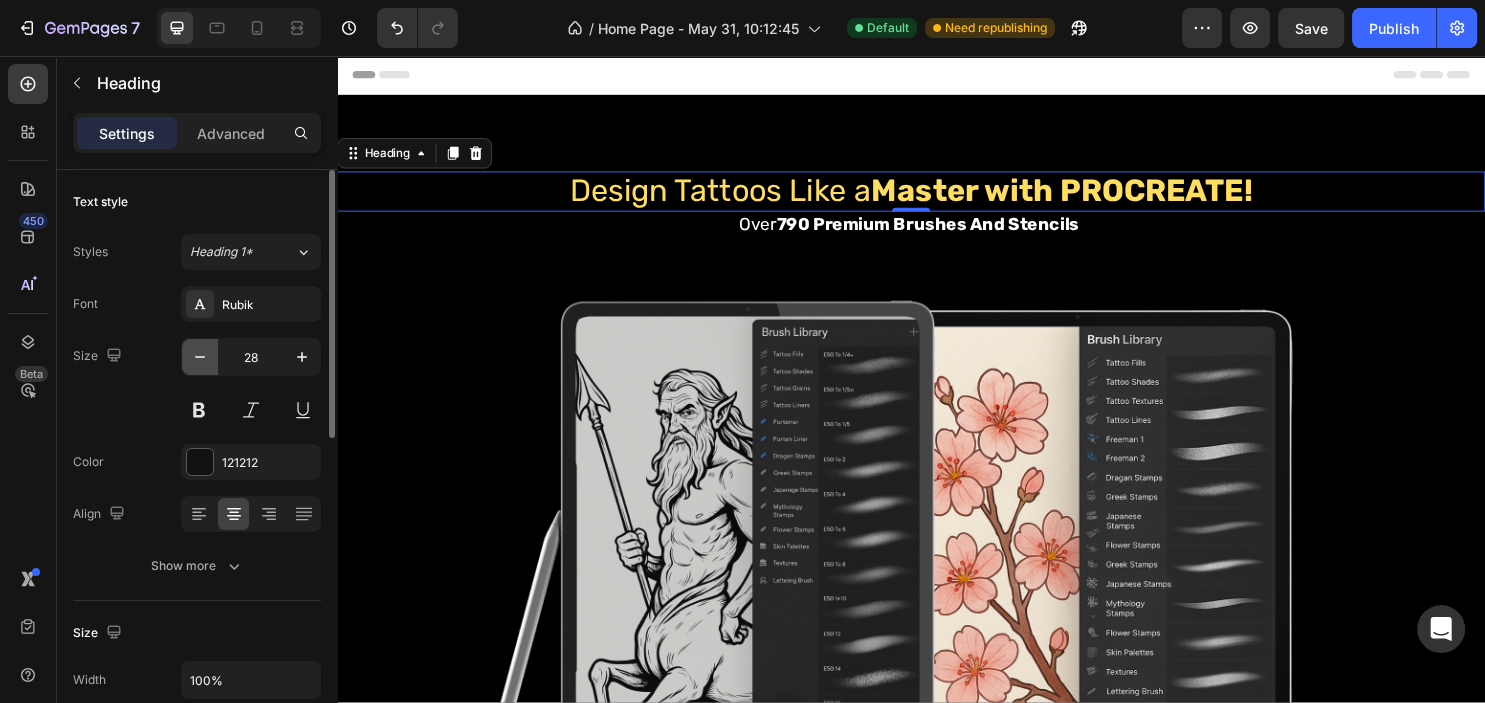 click 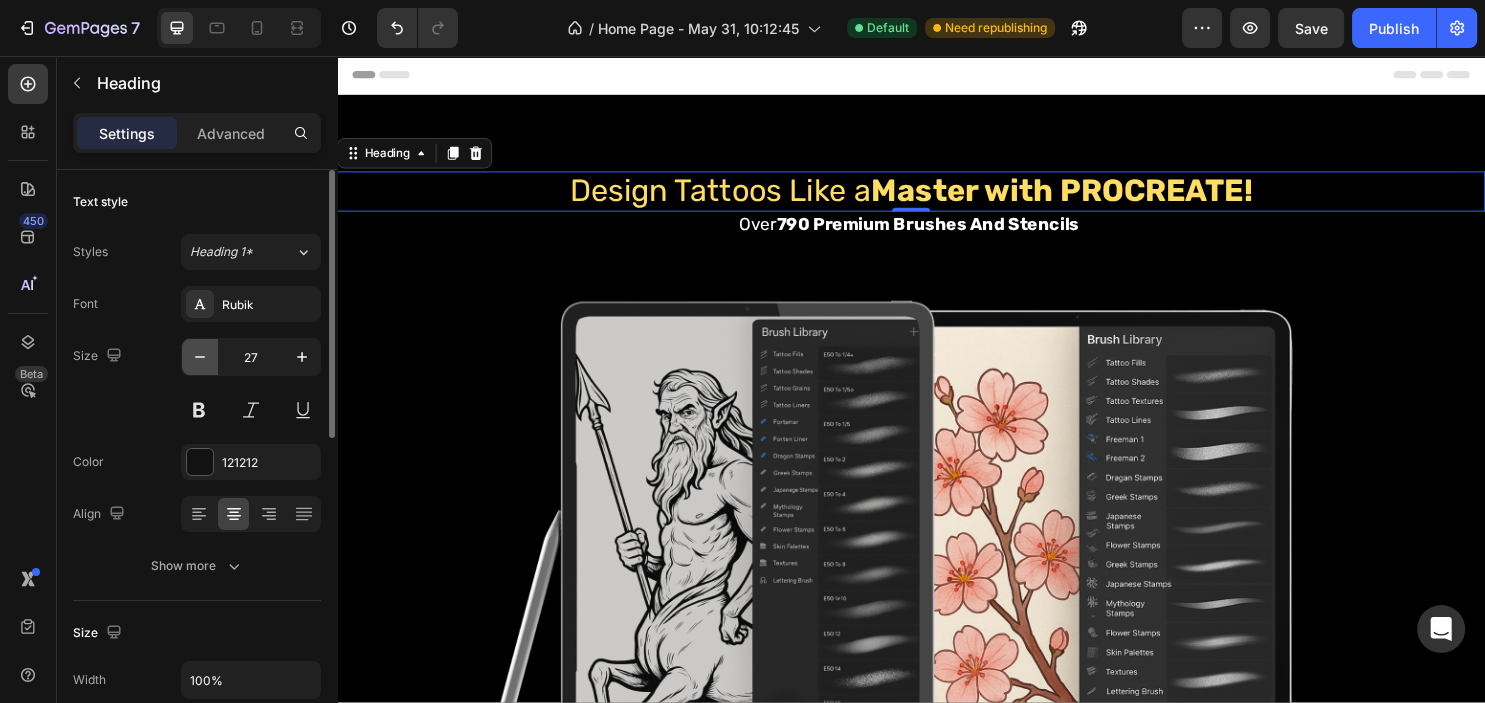 click 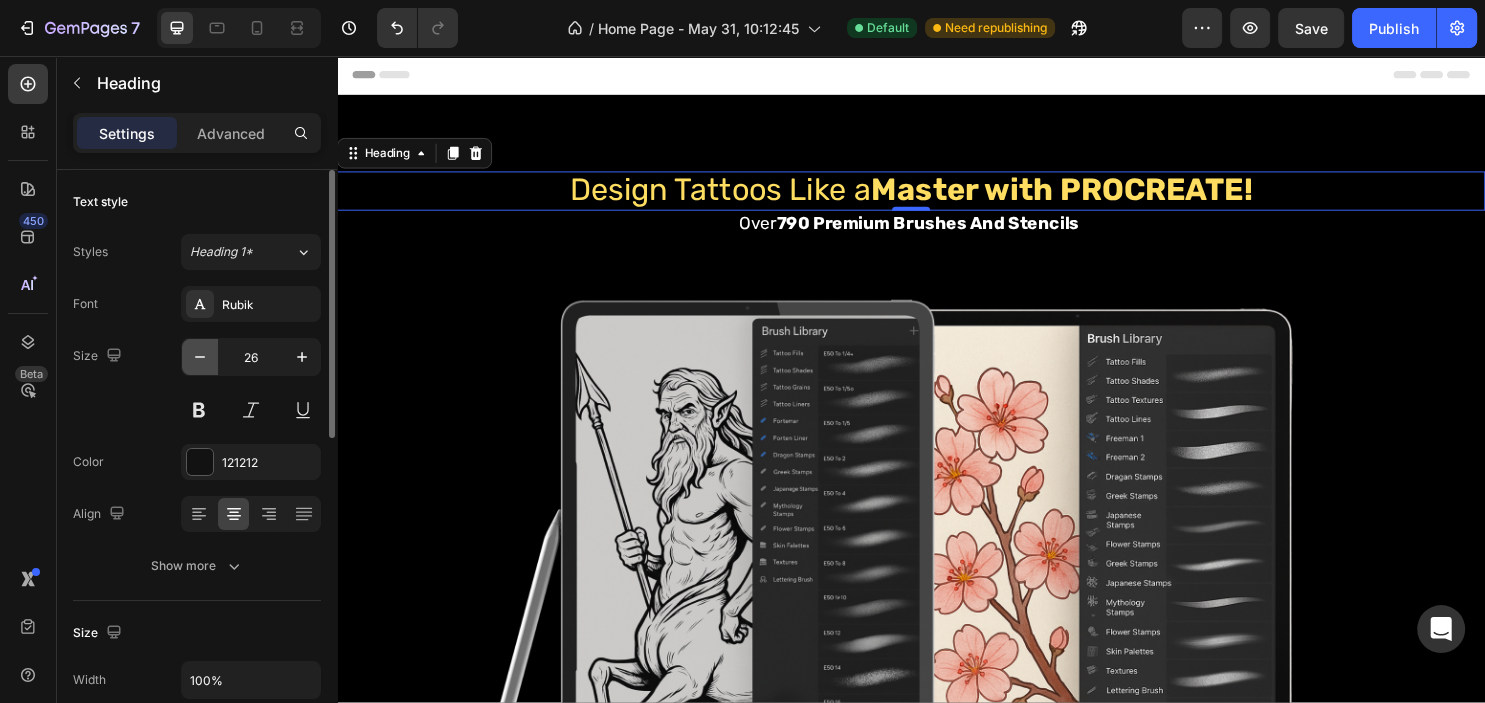 click 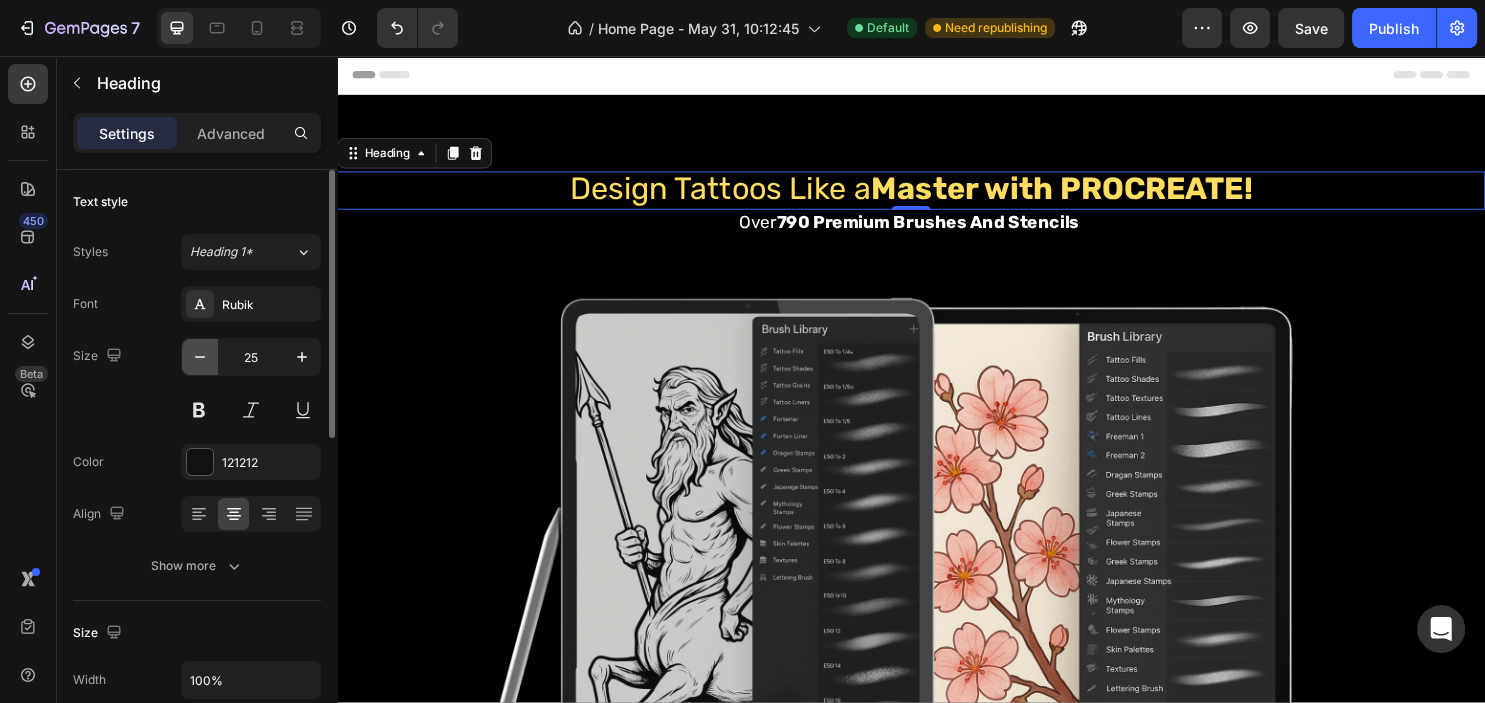 click 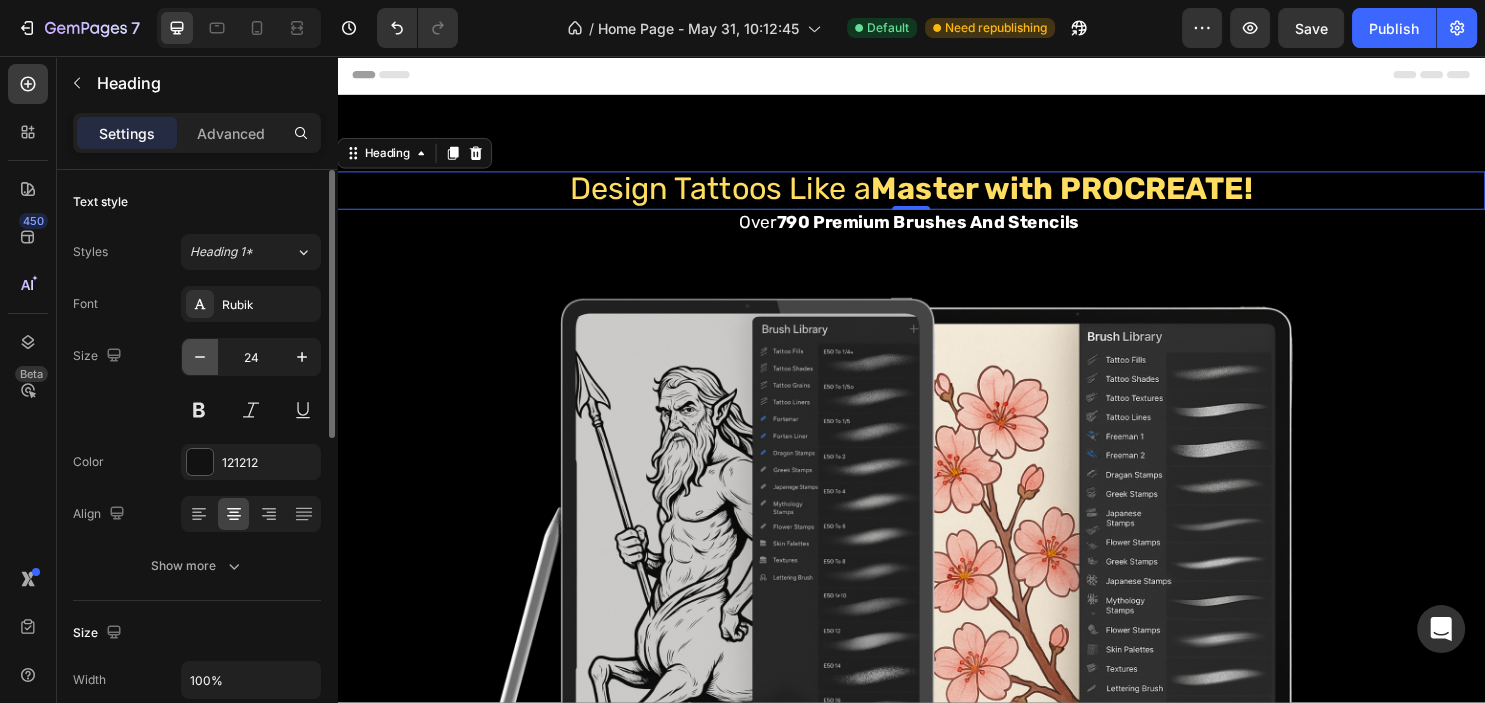 click 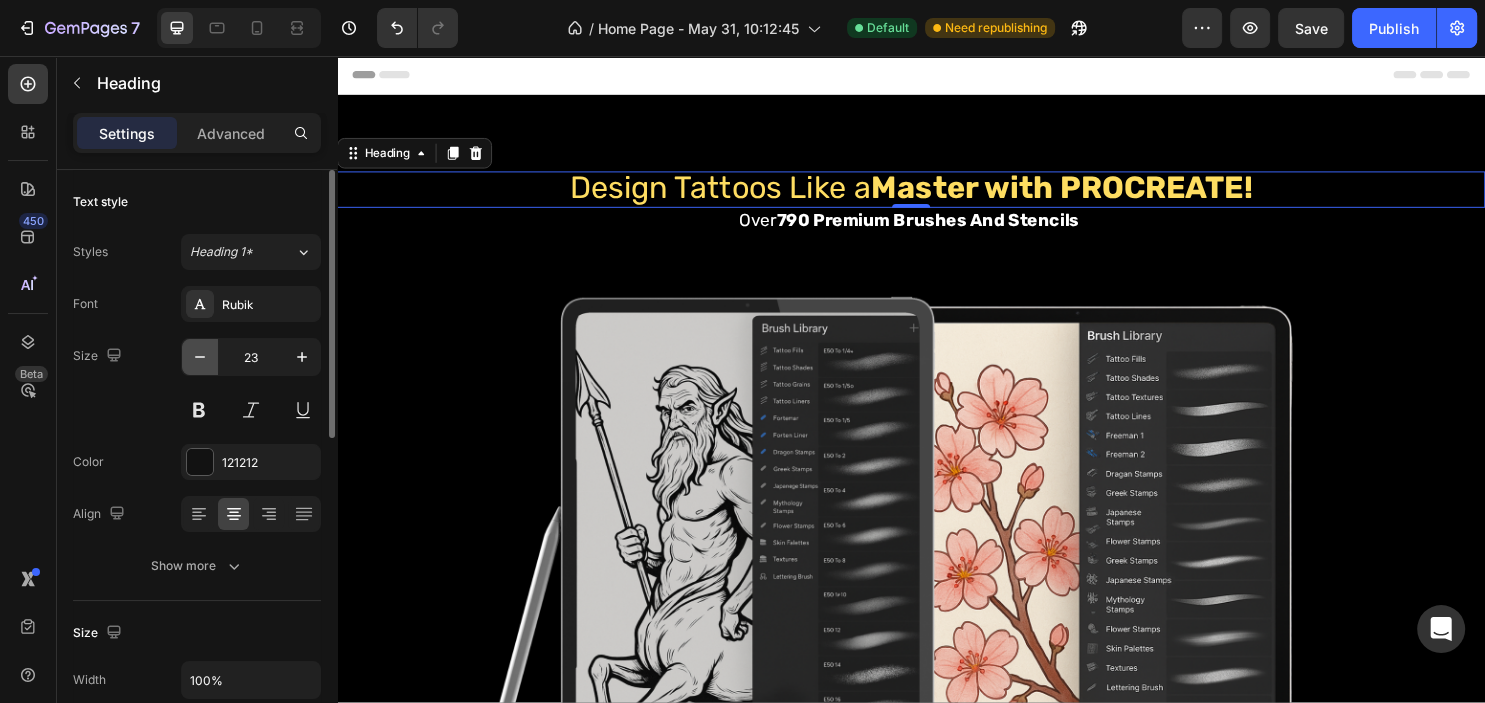 click 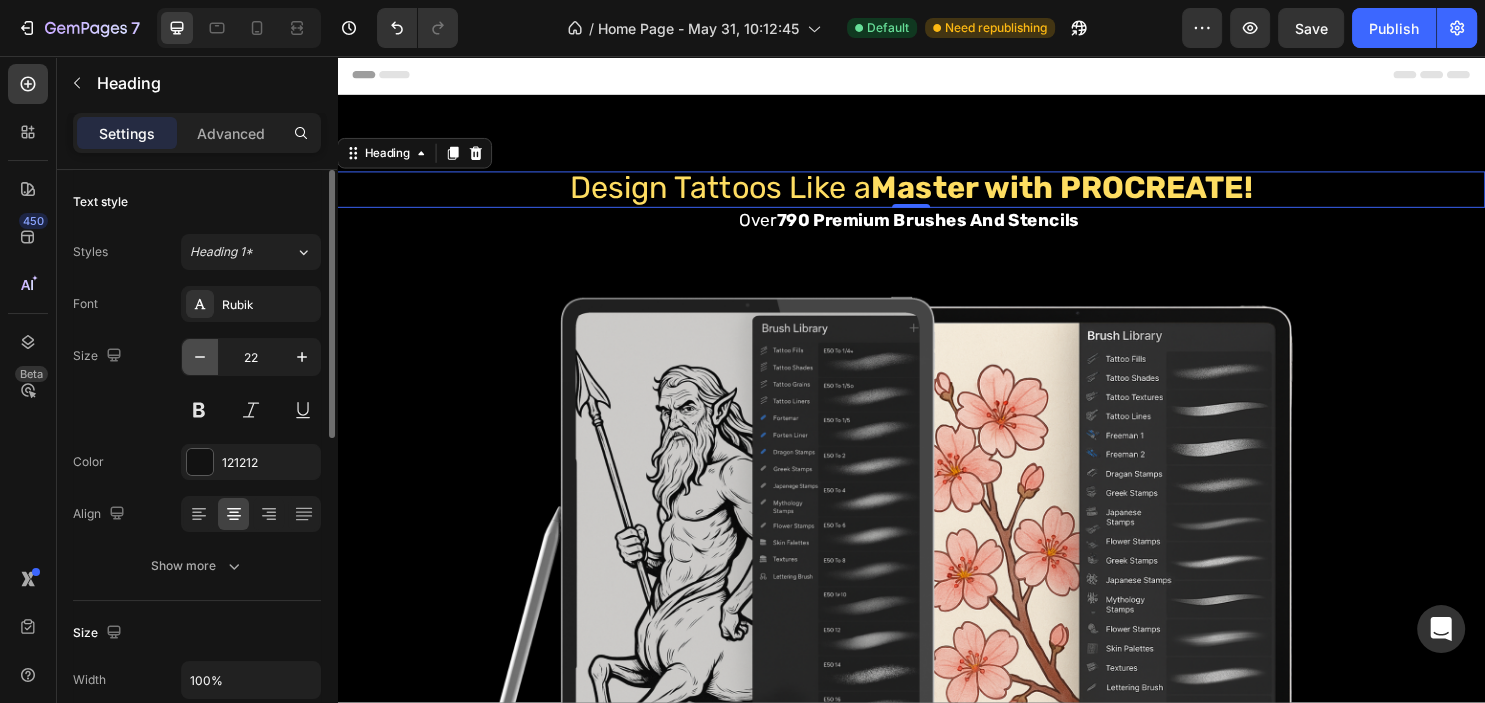 click 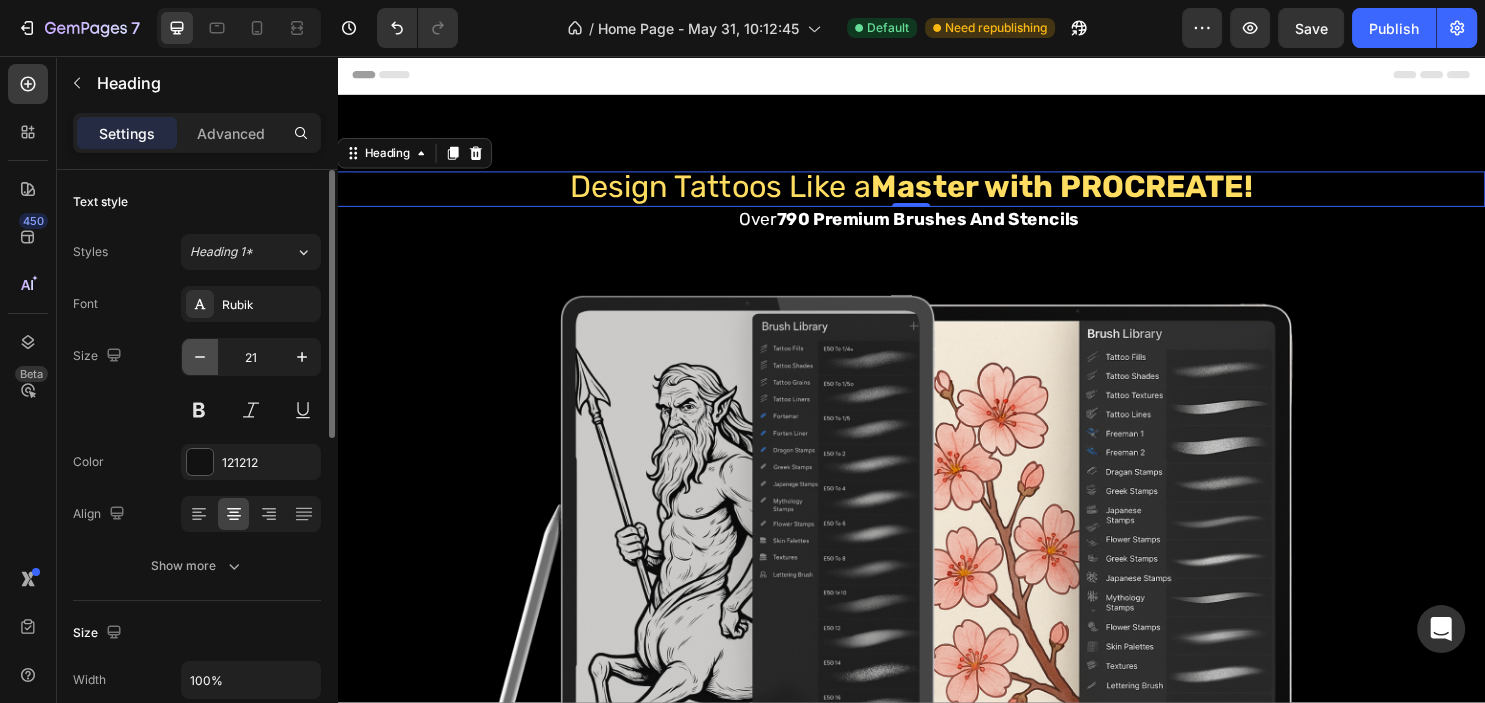 click 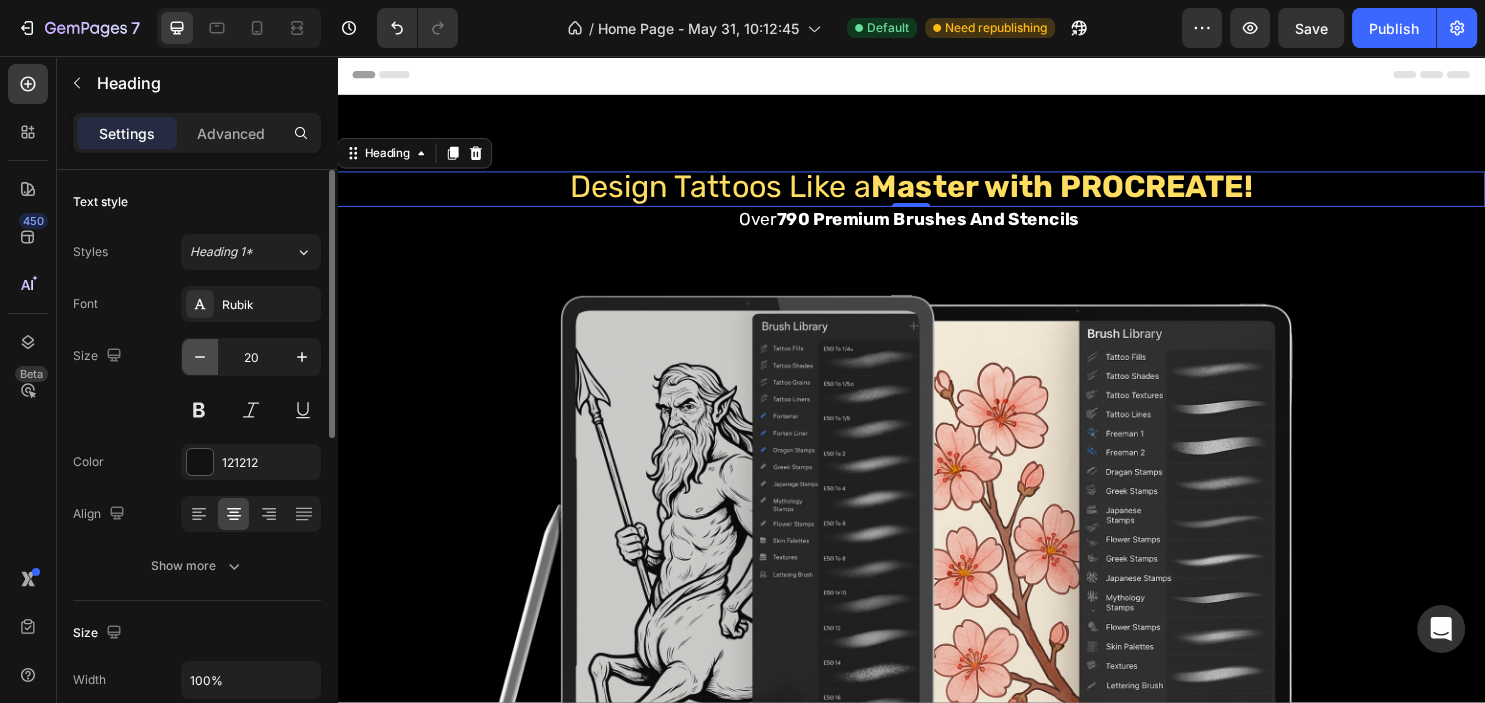 click 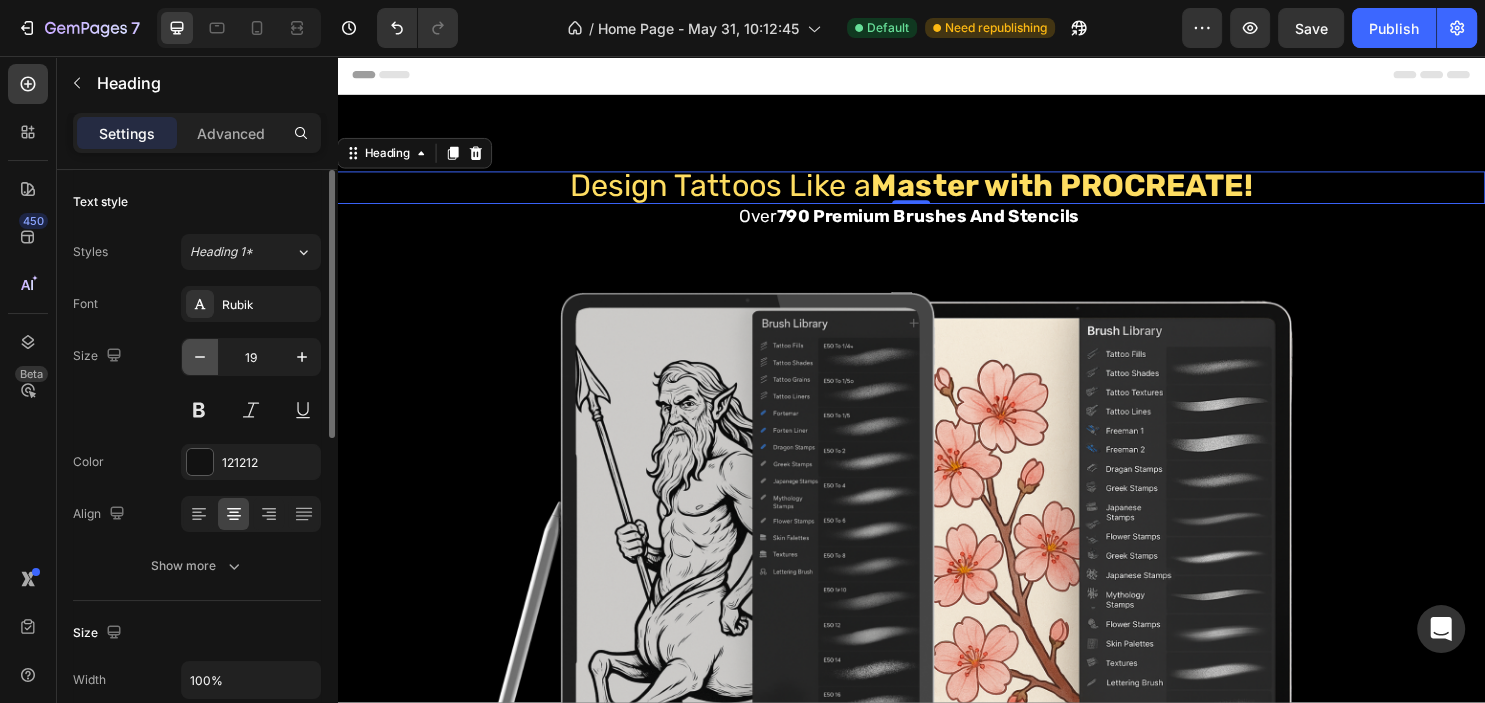 click 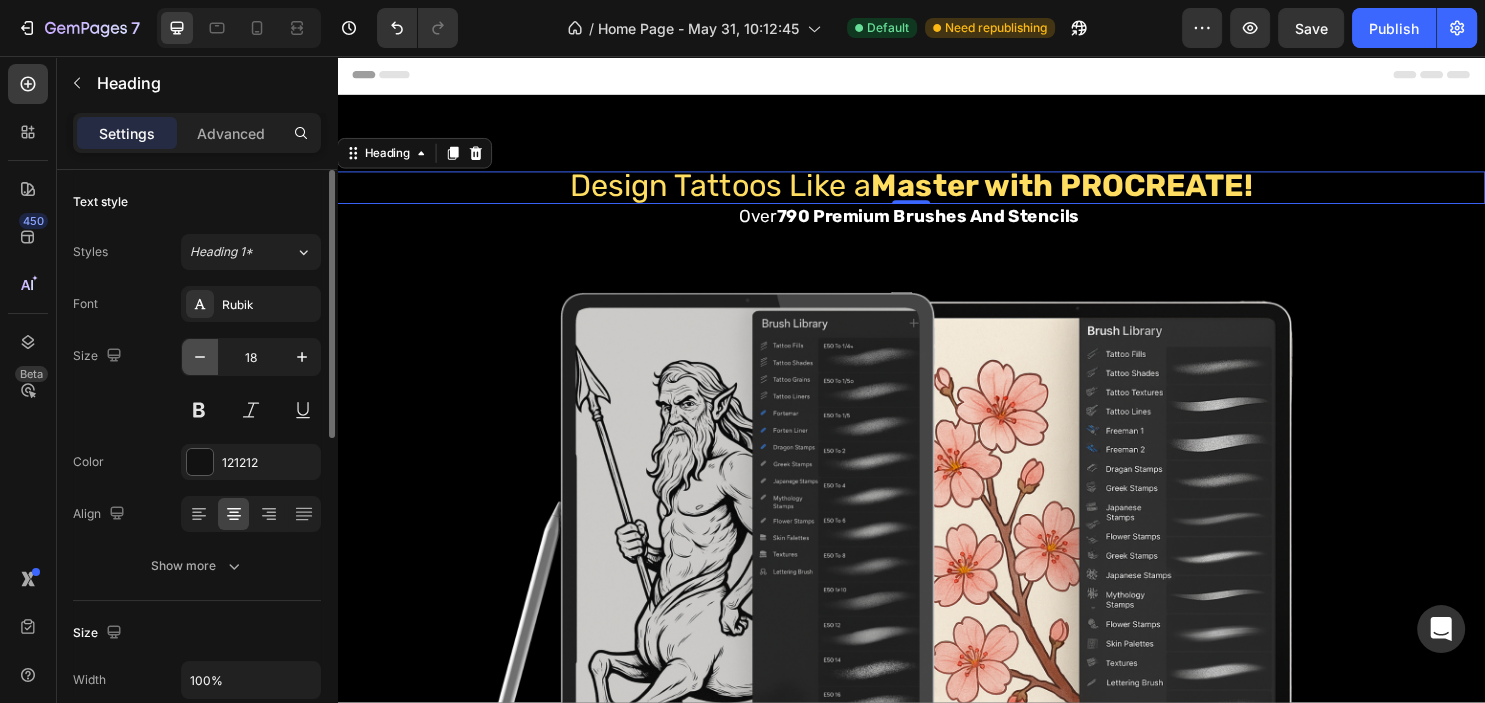 click 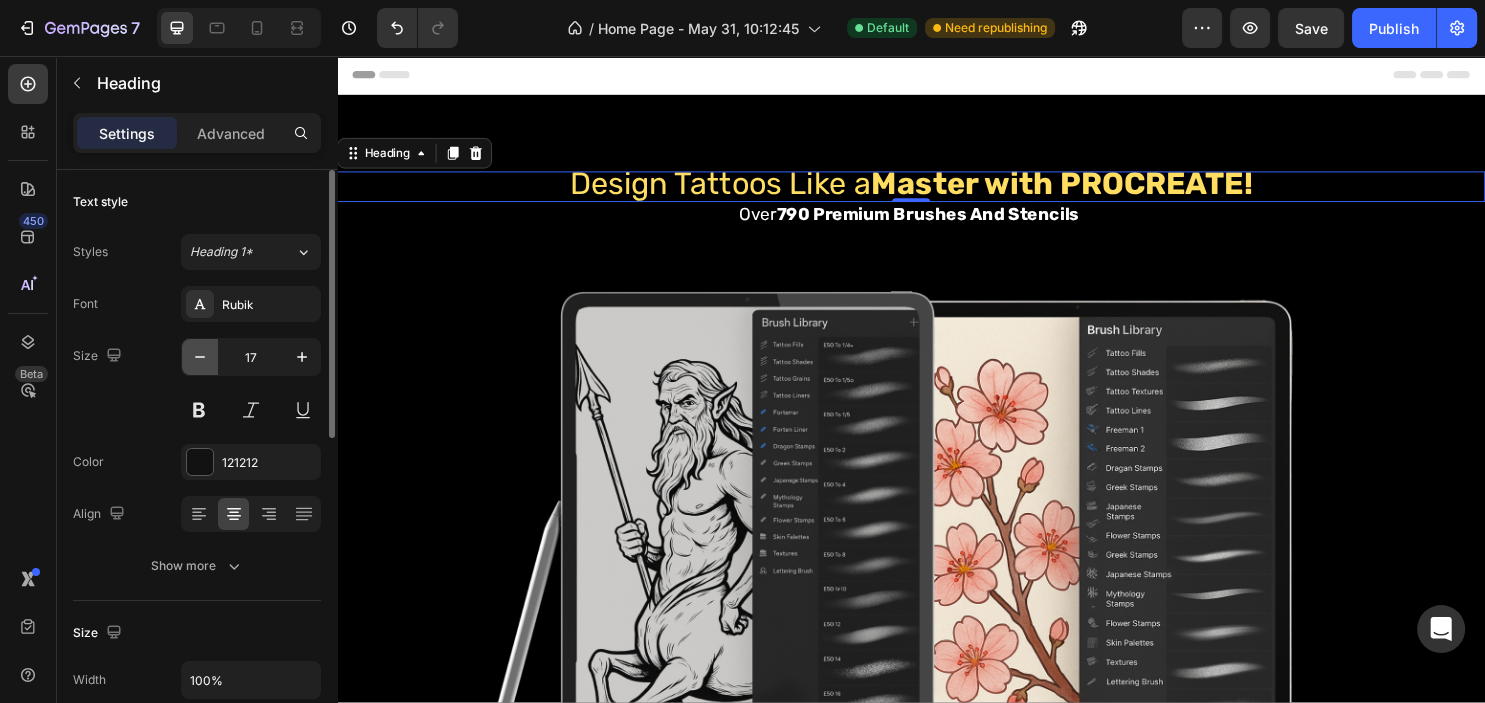 click 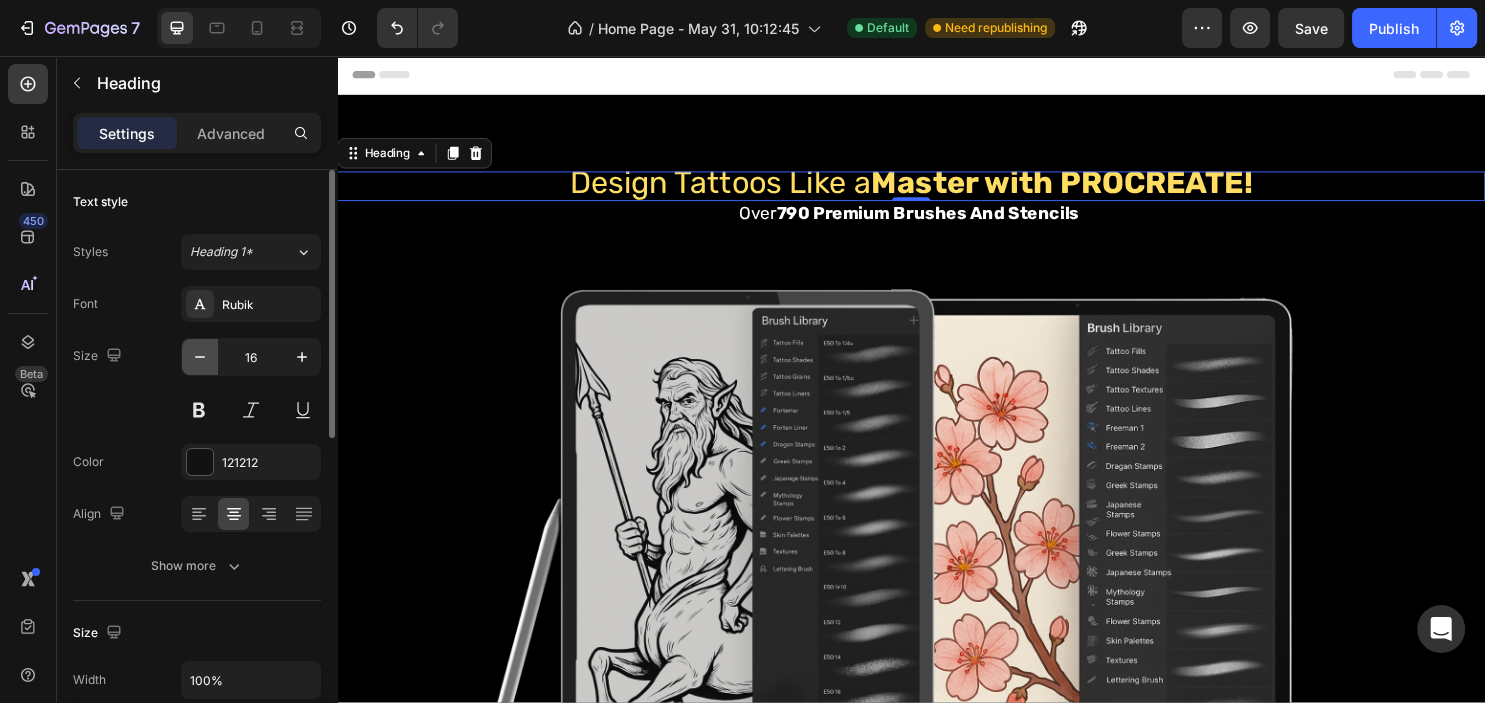 click 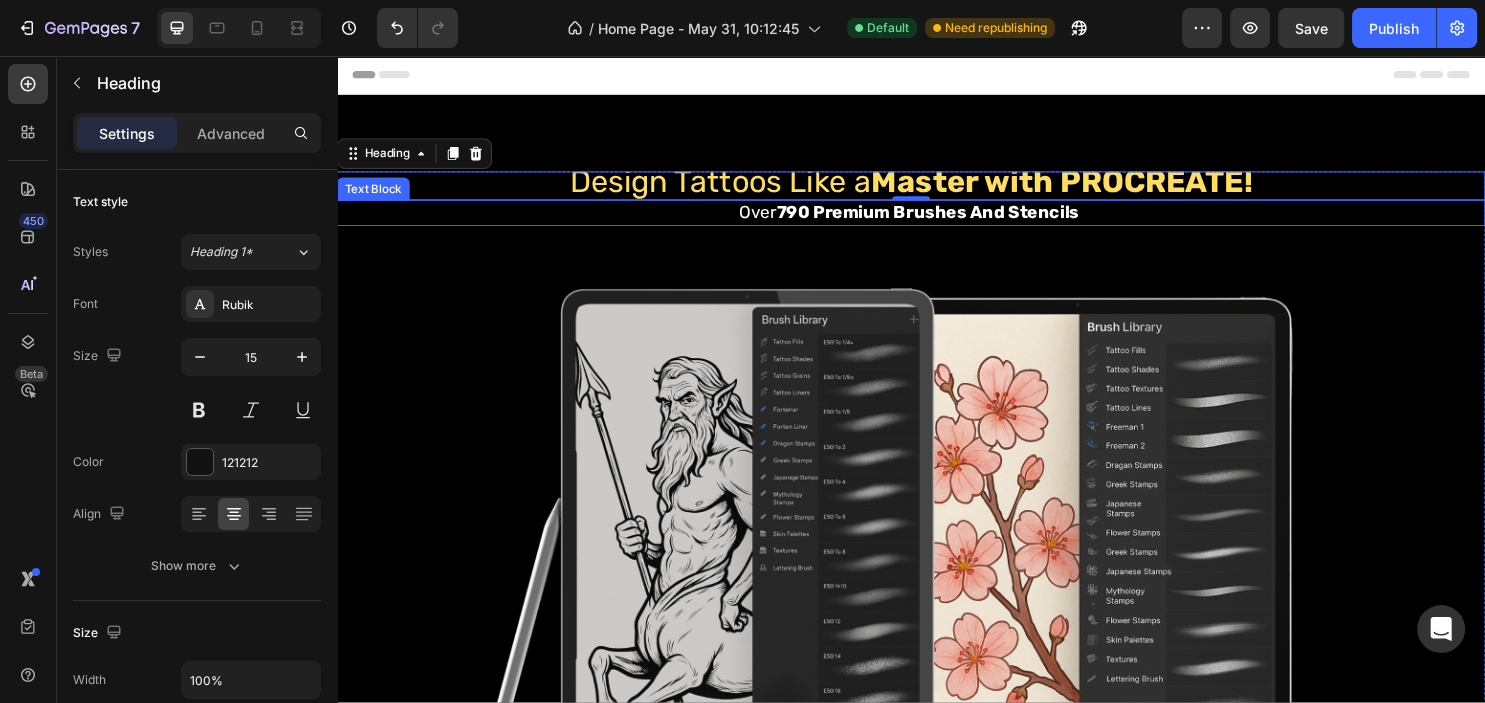click on "over  790 premium brushes   and stencils" at bounding box center (937, 220) 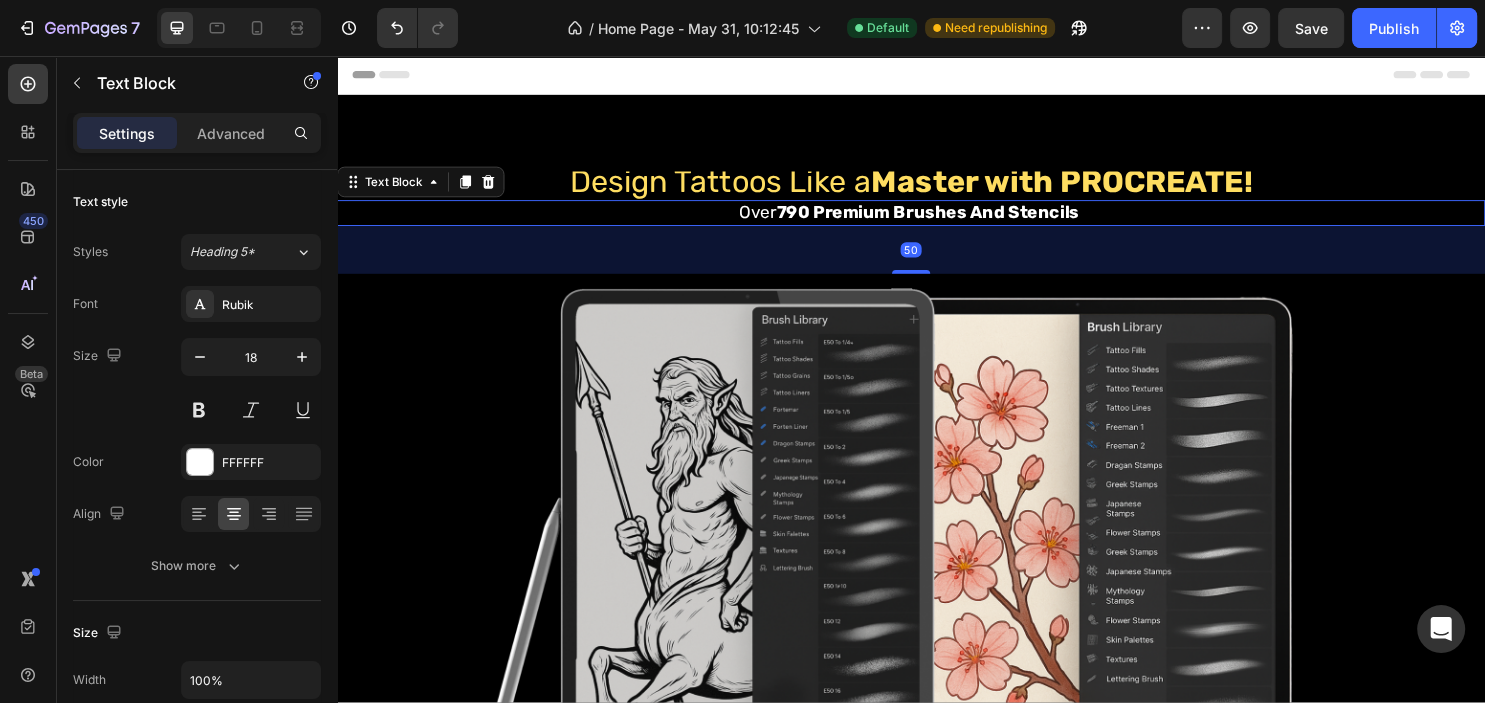 click on "over  790 premium brushes   and stencils" at bounding box center [937, 220] 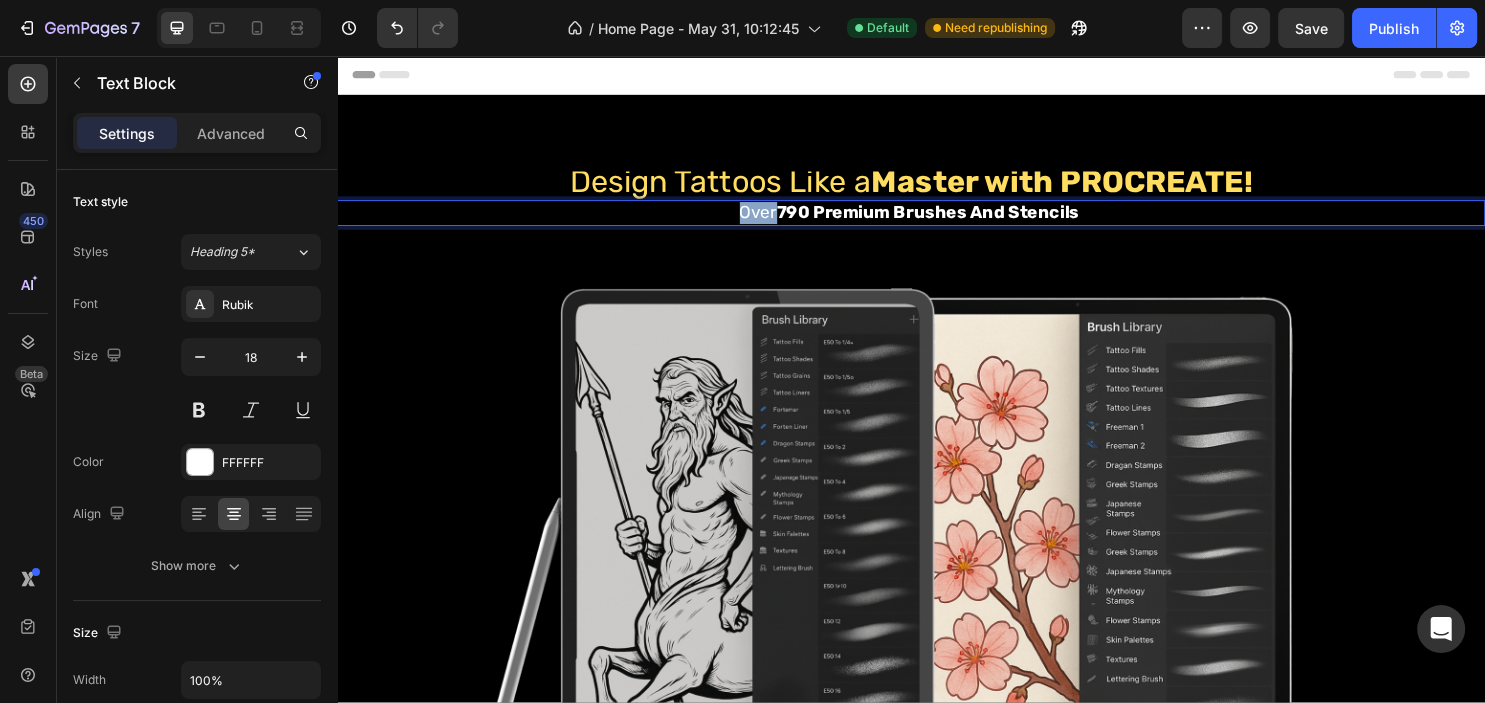 click on "over  790 premium brushes   and stencils" at bounding box center [937, 220] 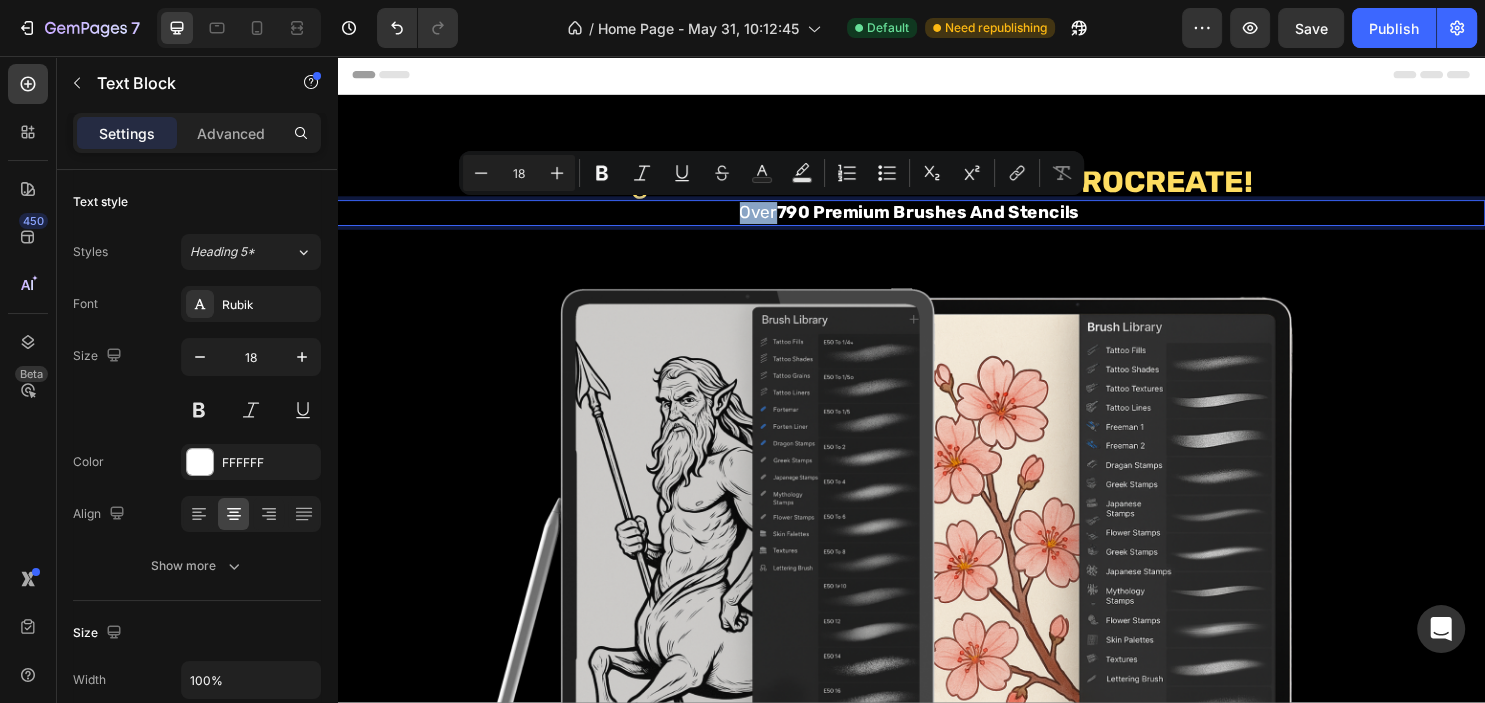 click on "over  790 premium brushes   and stencils" at bounding box center (937, 220) 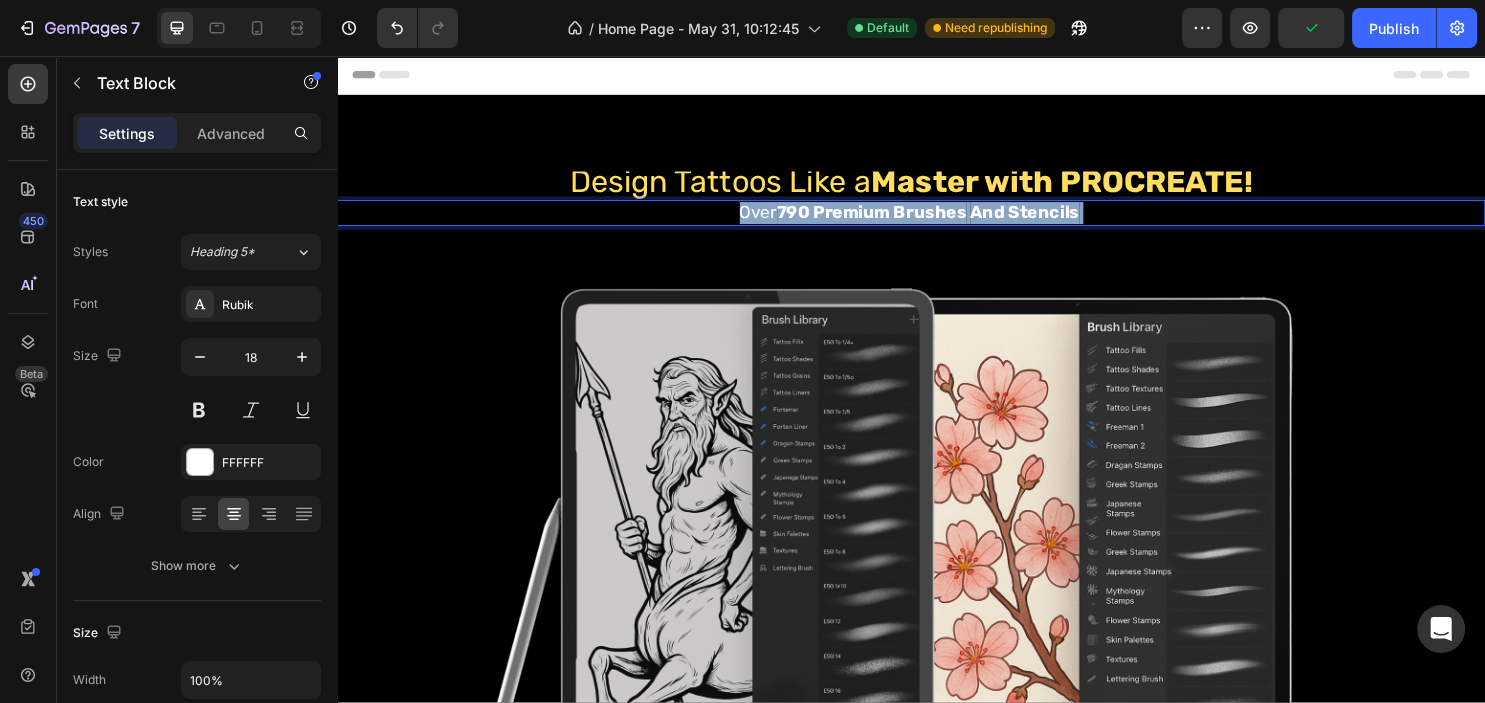 drag, startPoint x: 757, startPoint y: 217, endPoint x: 1144, endPoint y: 204, distance: 387.2183 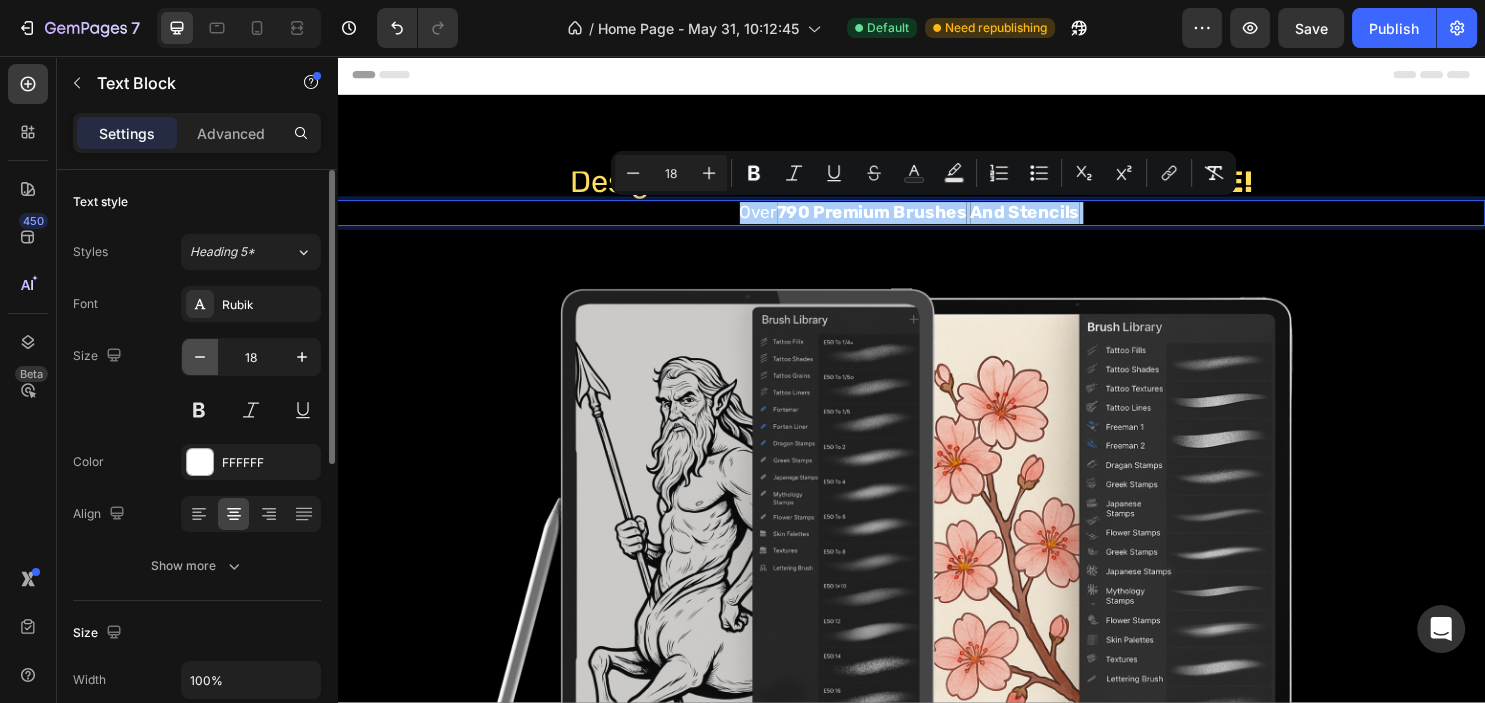 click 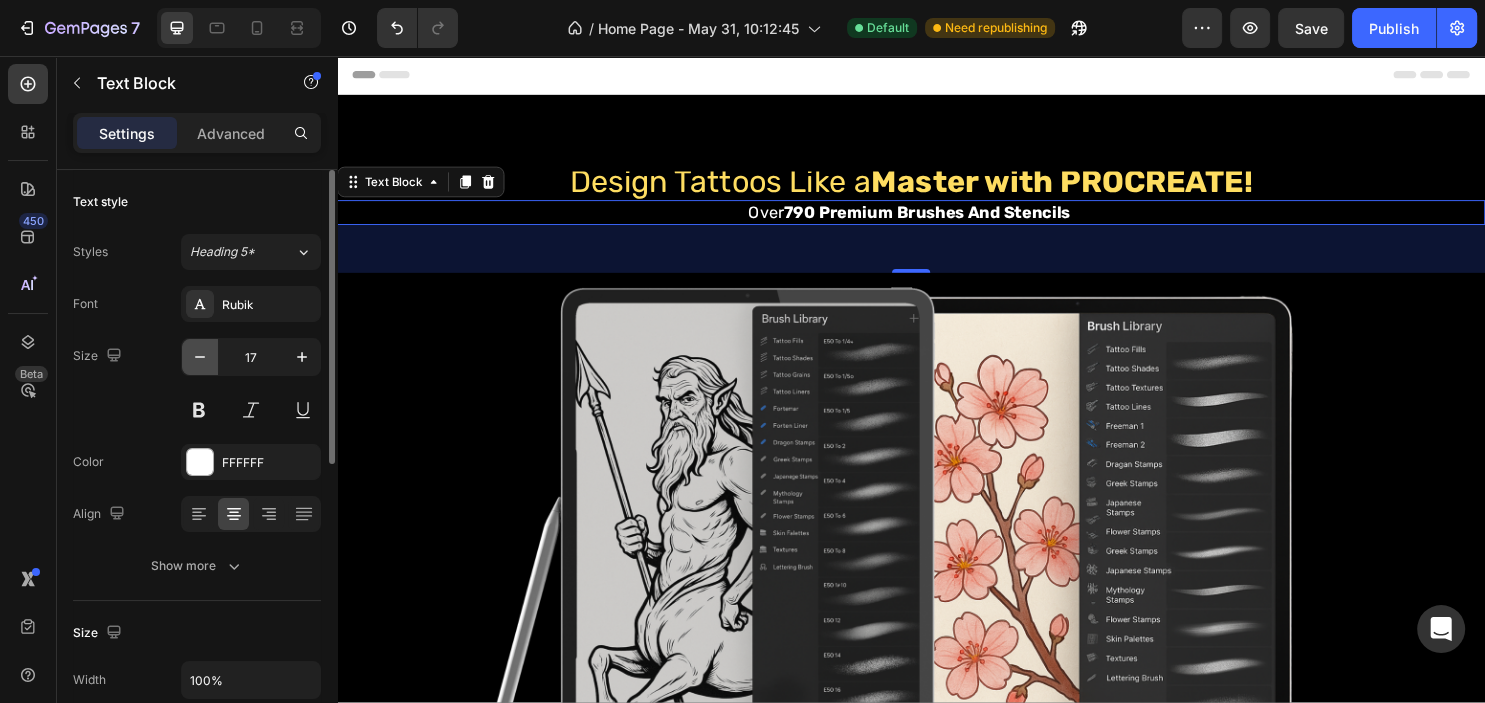 click 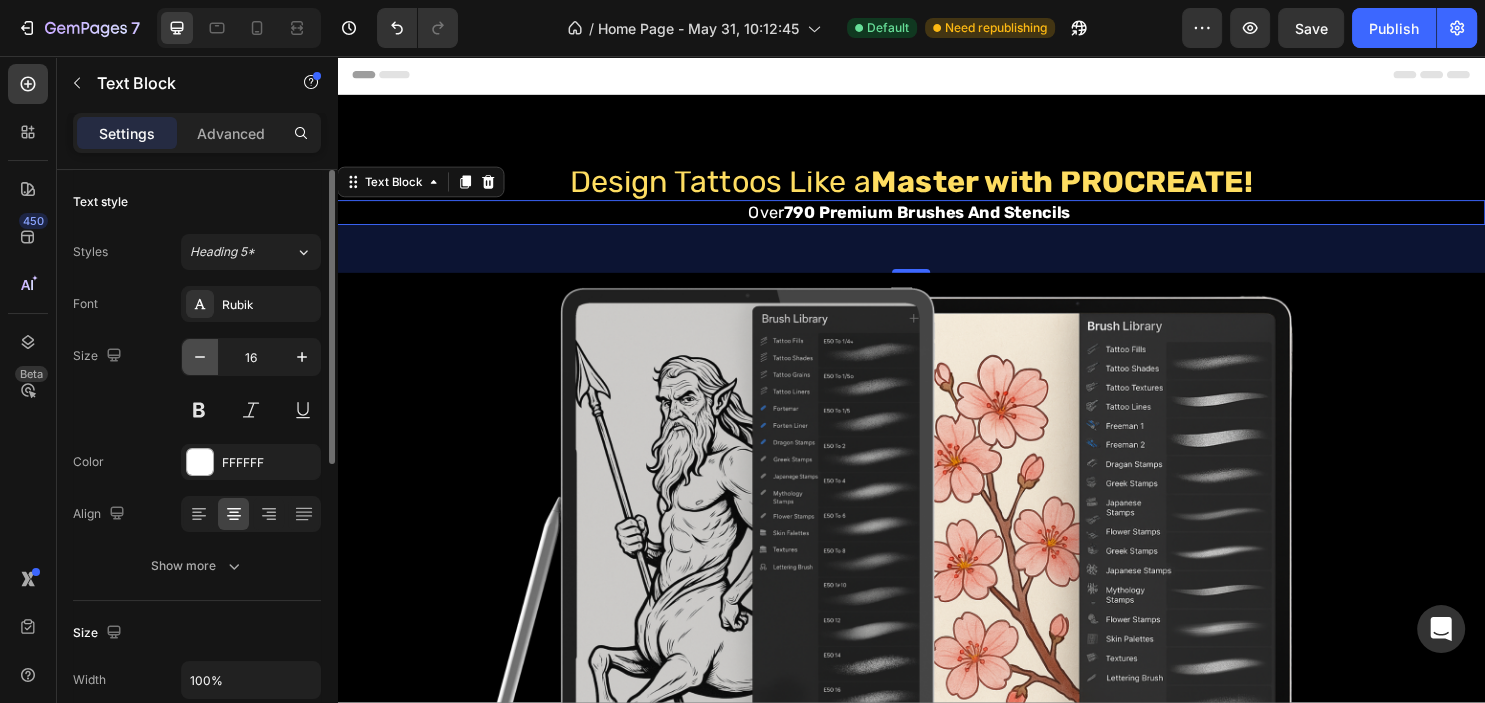 click 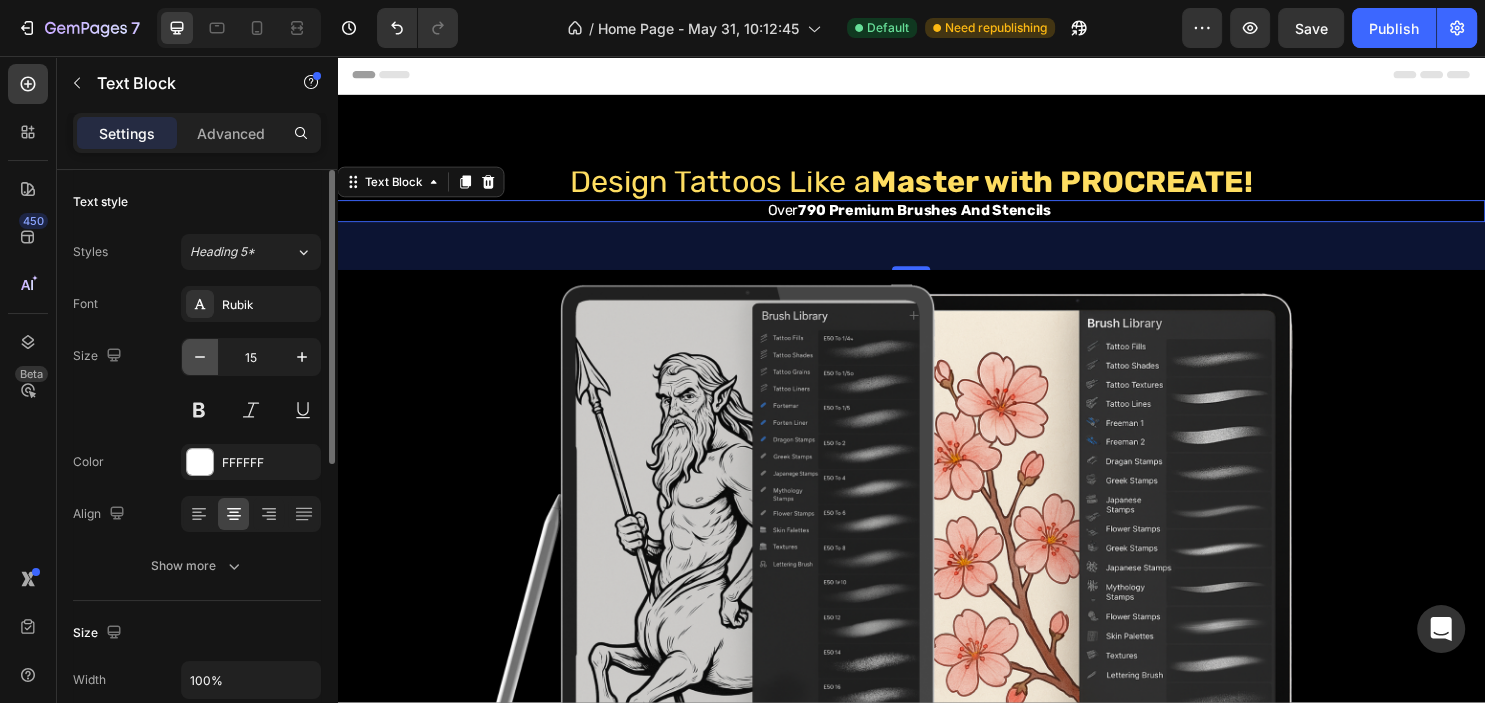 click 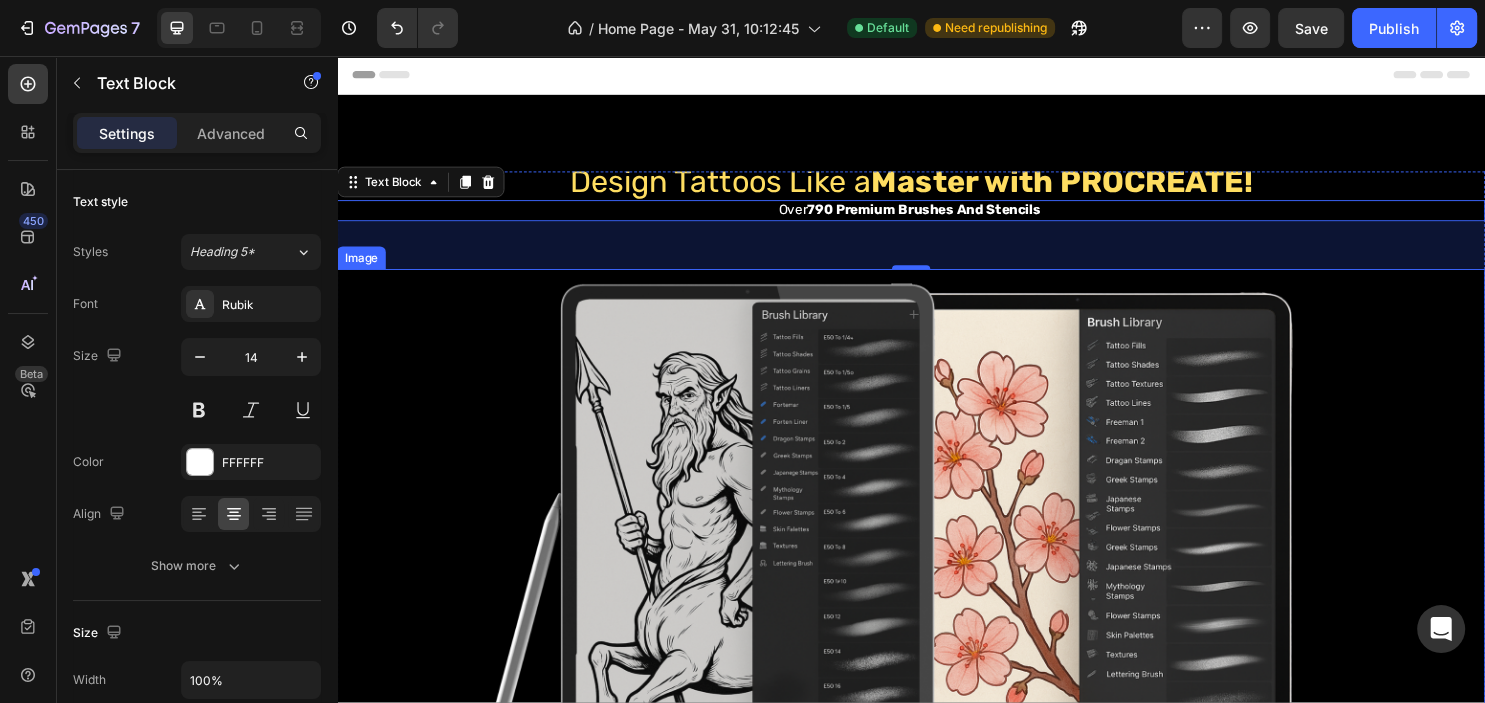 click at bounding box center (937, 549) 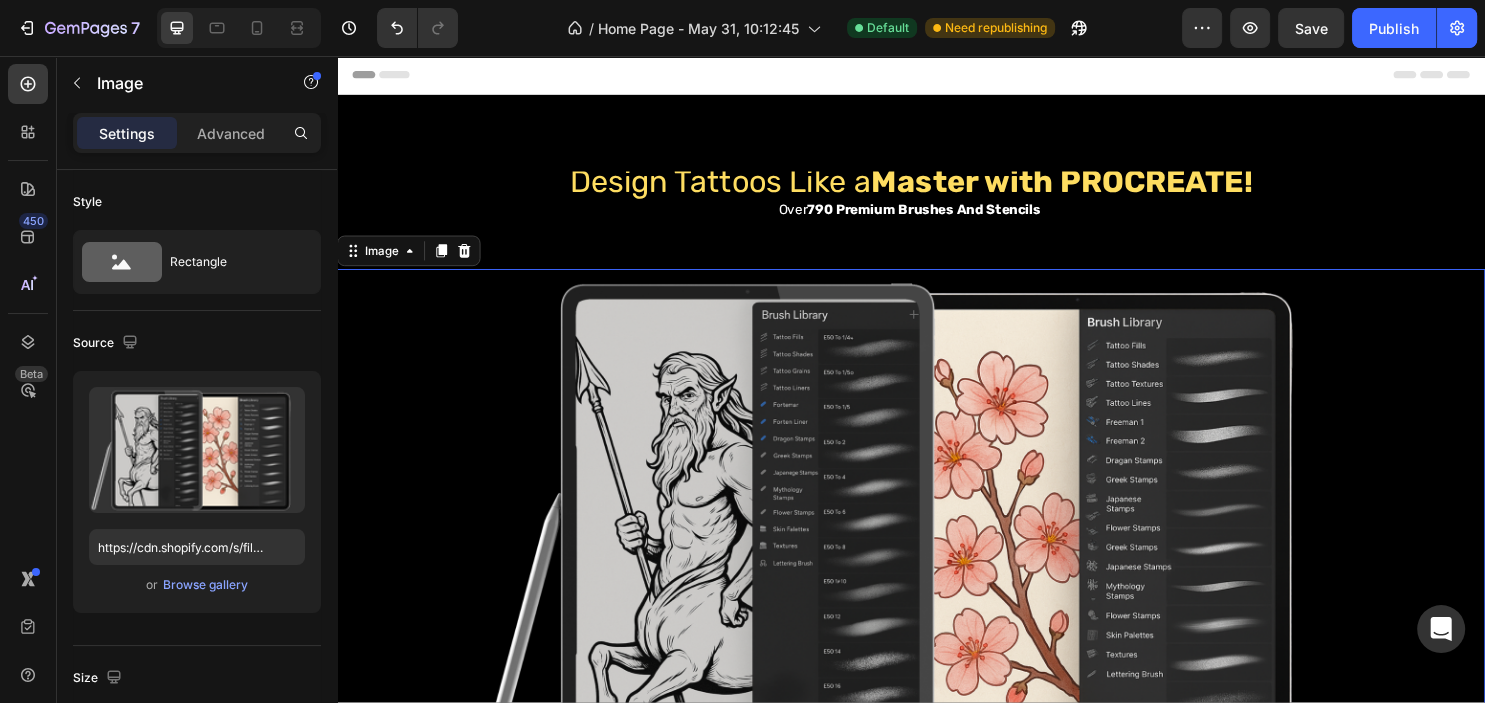 click at bounding box center [937, 549] 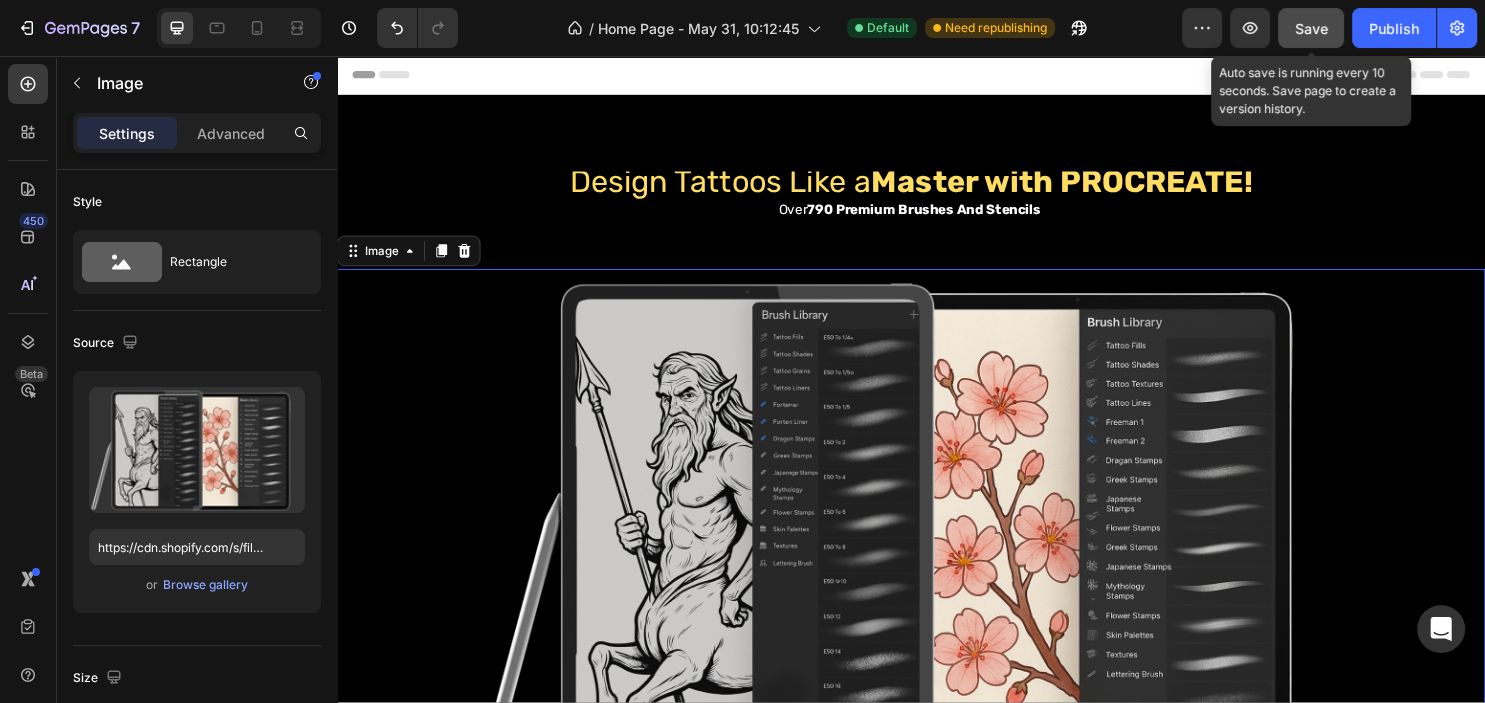 click on "Save" at bounding box center [1311, 28] 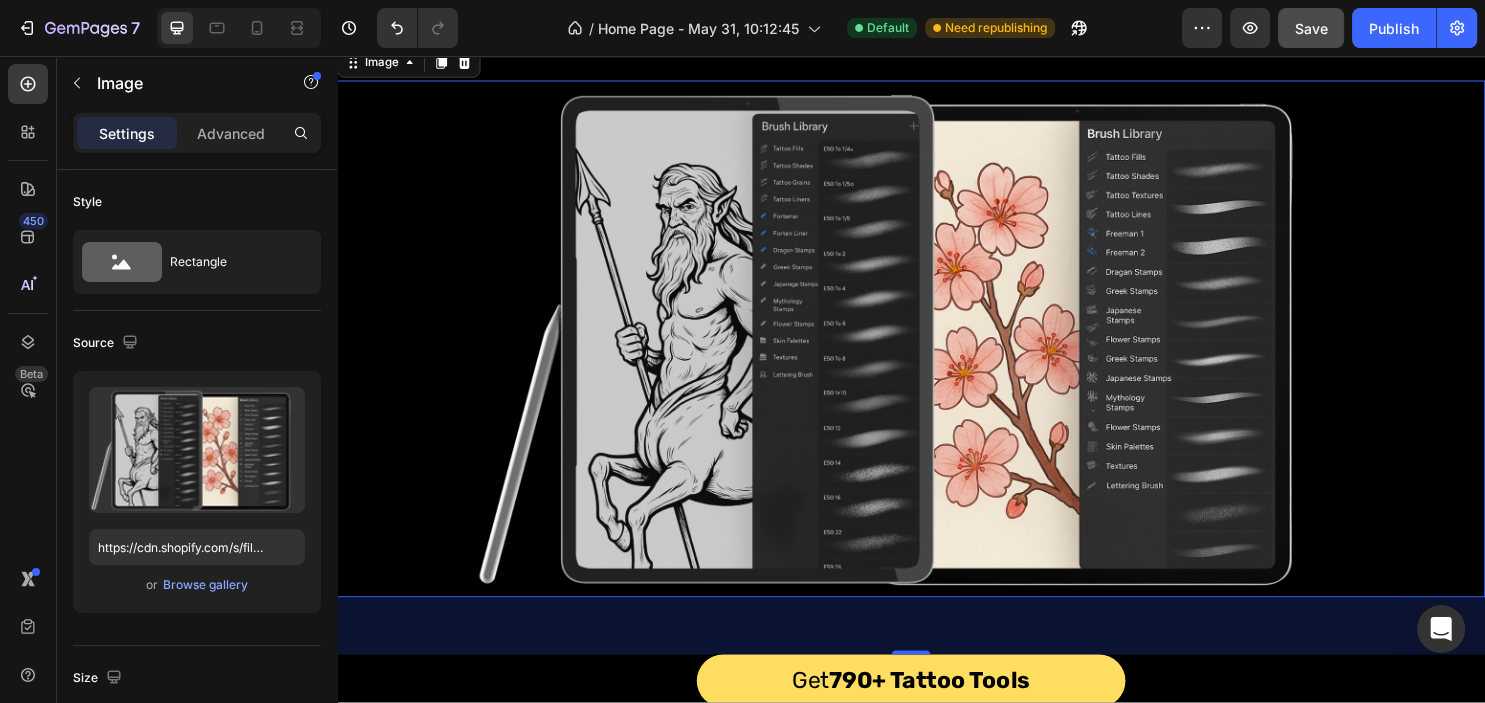 scroll, scrollTop: 211, scrollLeft: 0, axis: vertical 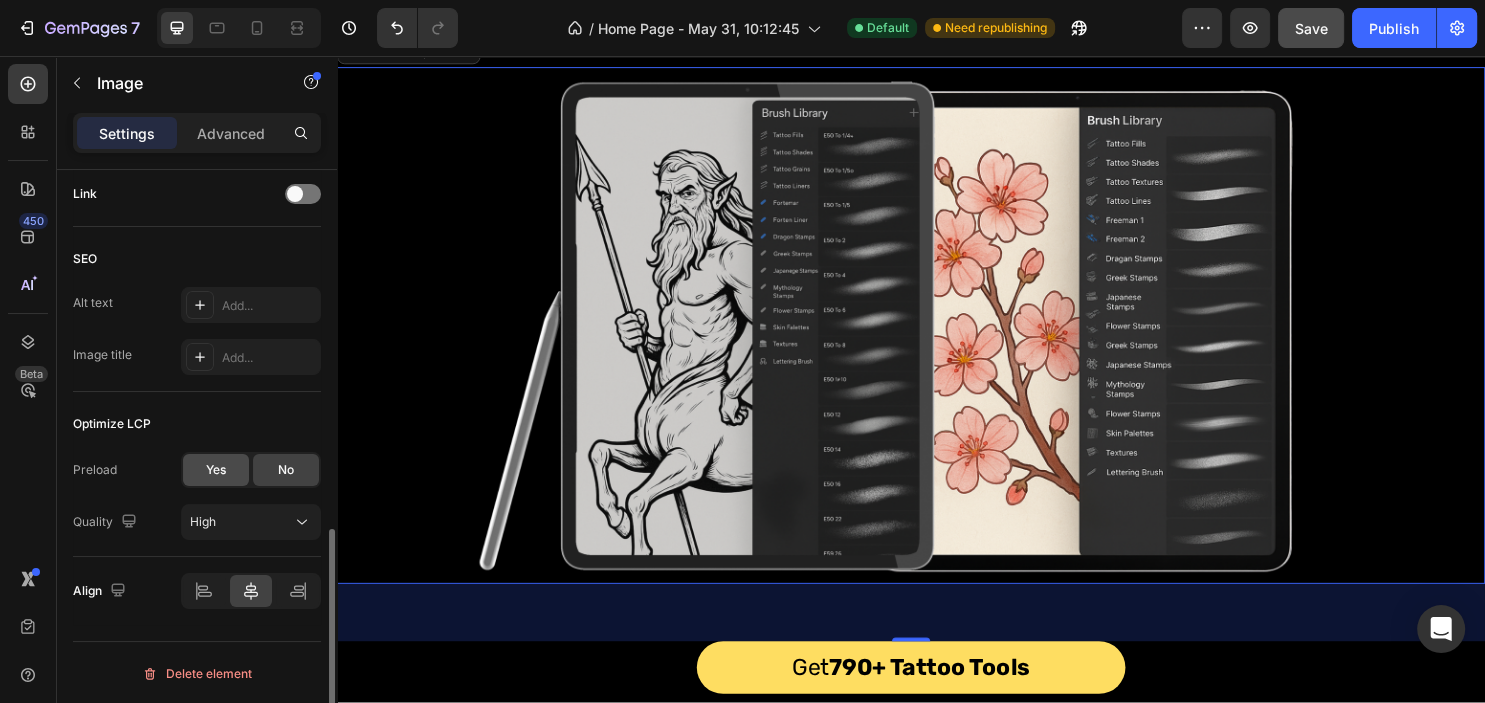 click on "Yes" 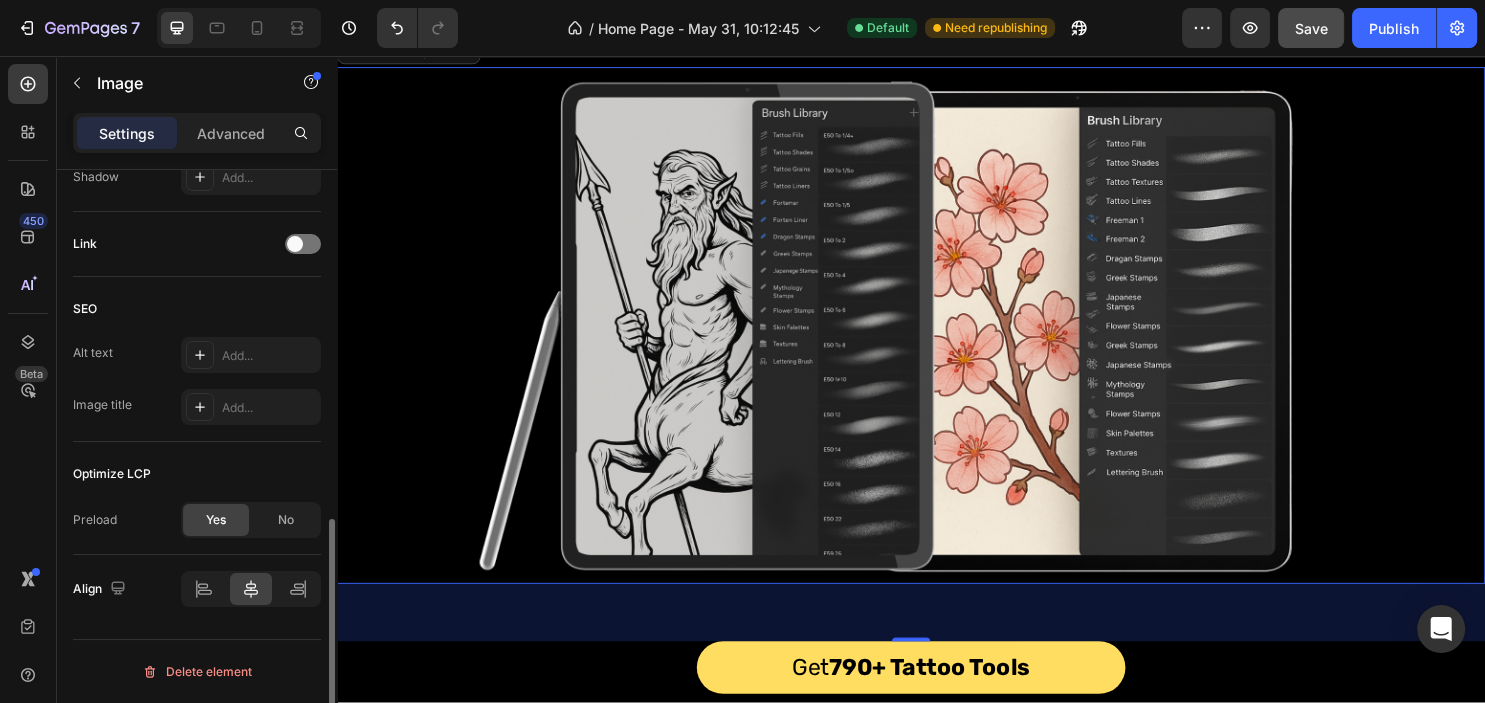 scroll, scrollTop: 866, scrollLeft: 0, axis: vertical 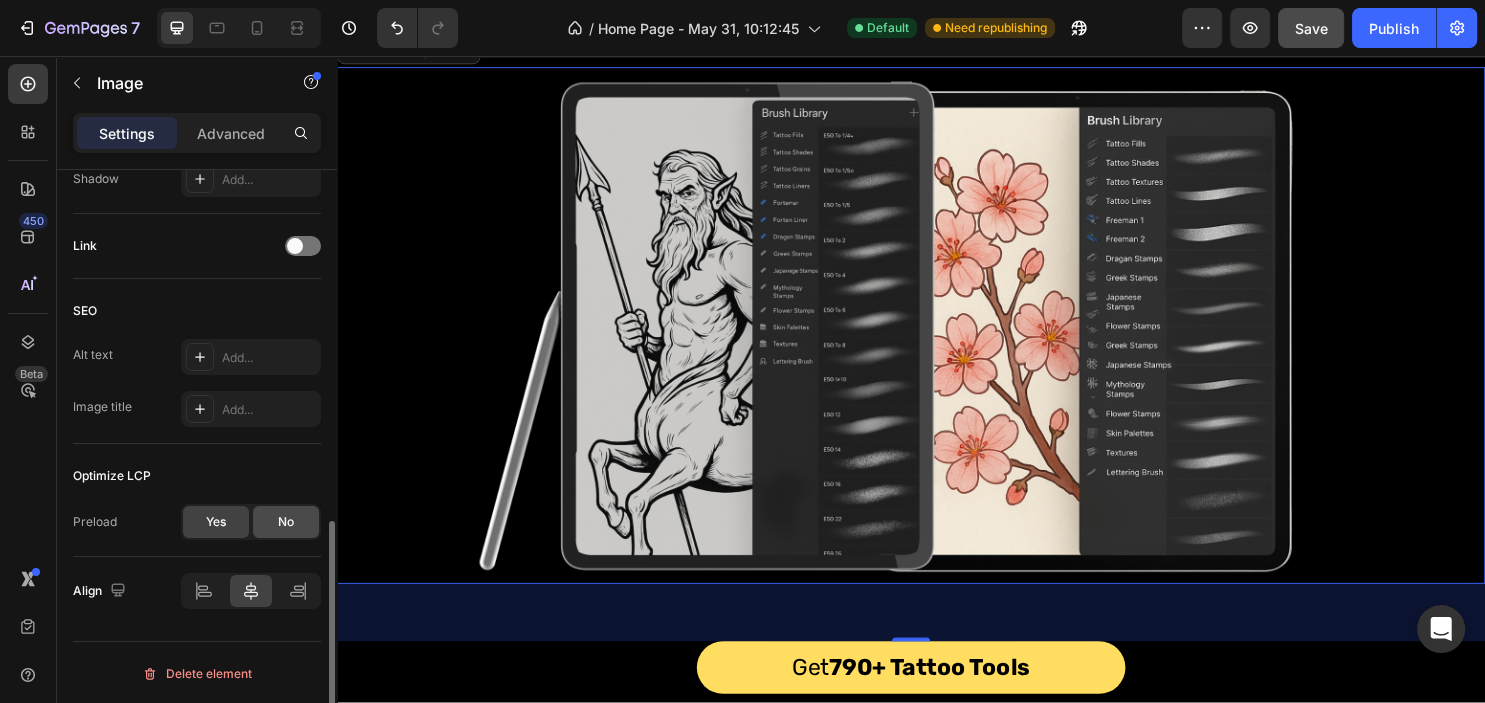 click on "No" 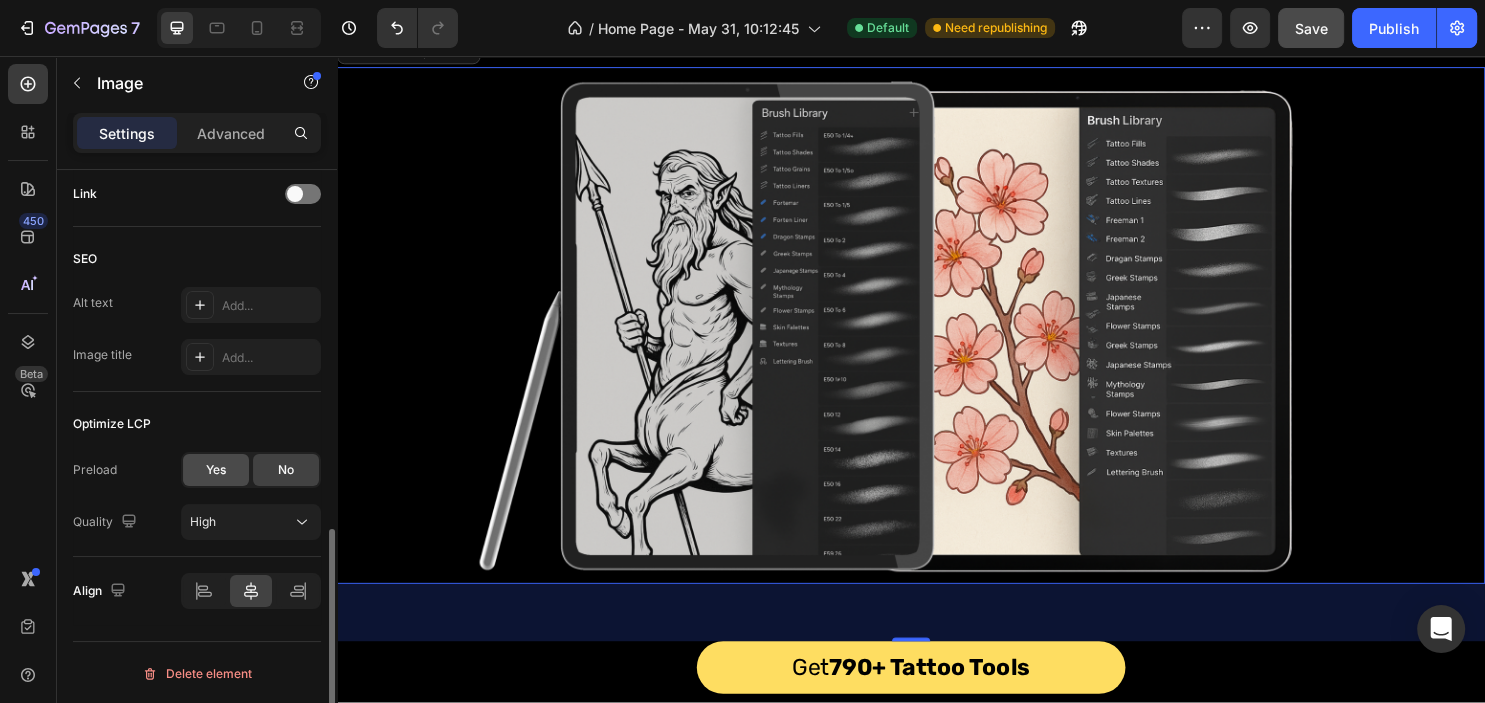 click on "Yes" 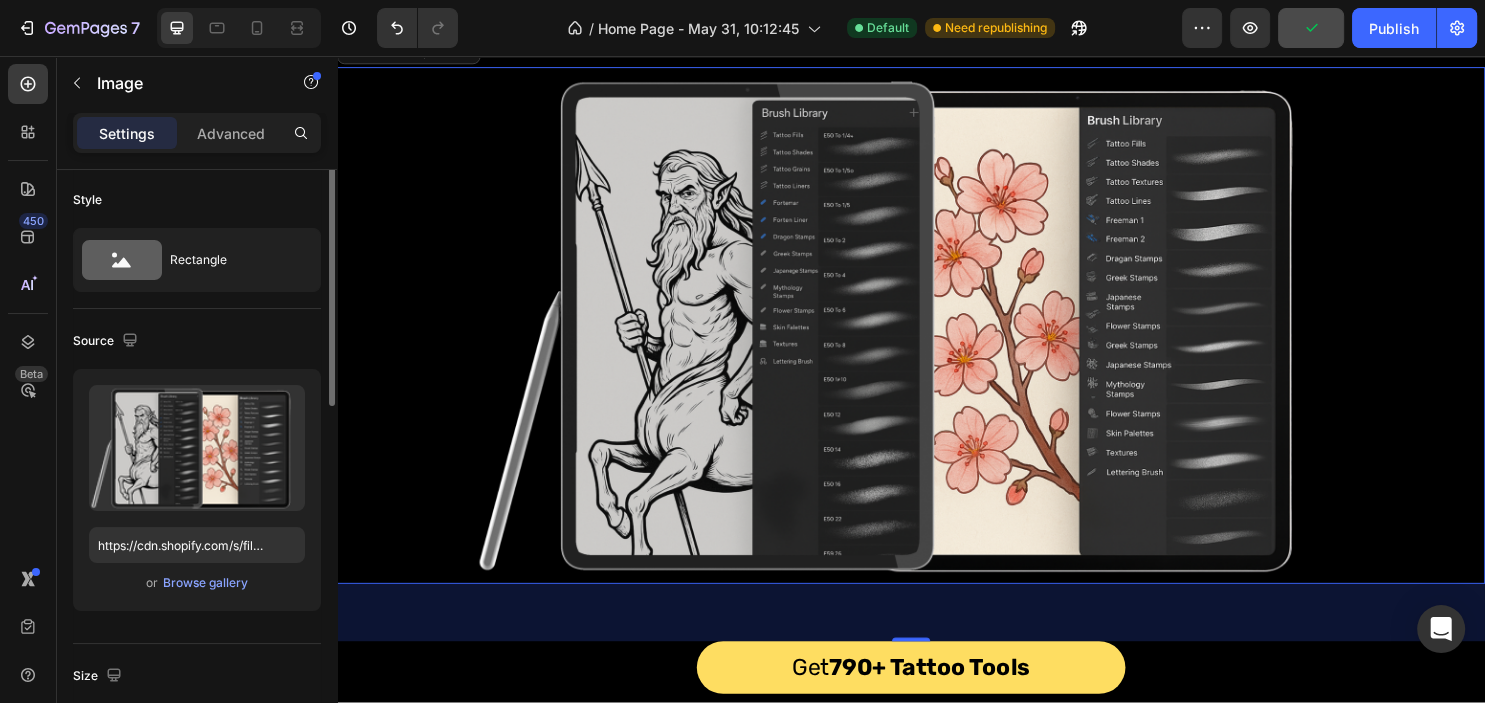 scroll, scrollTop: 0, scrollLeft: 0, axis: both 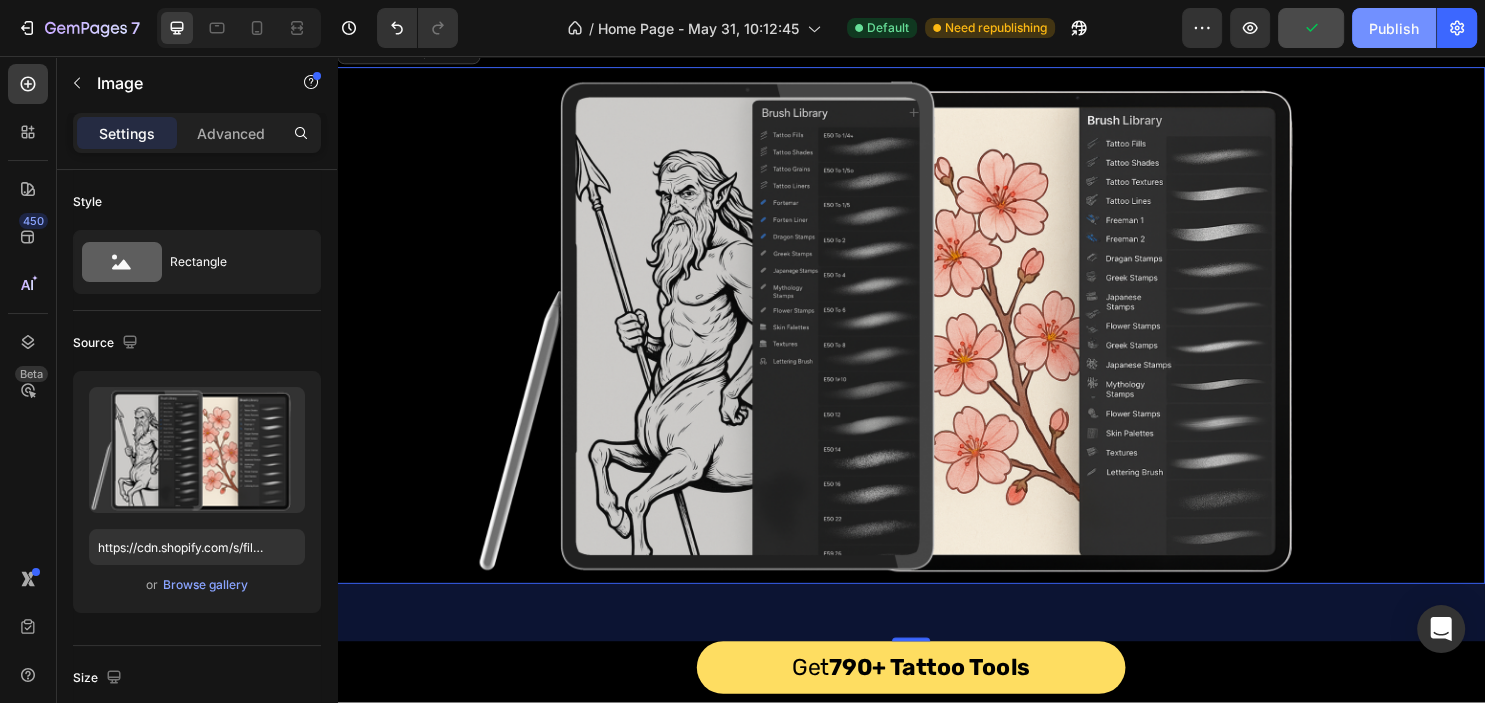 click on "Publish" at bounding box center [1394, 28] 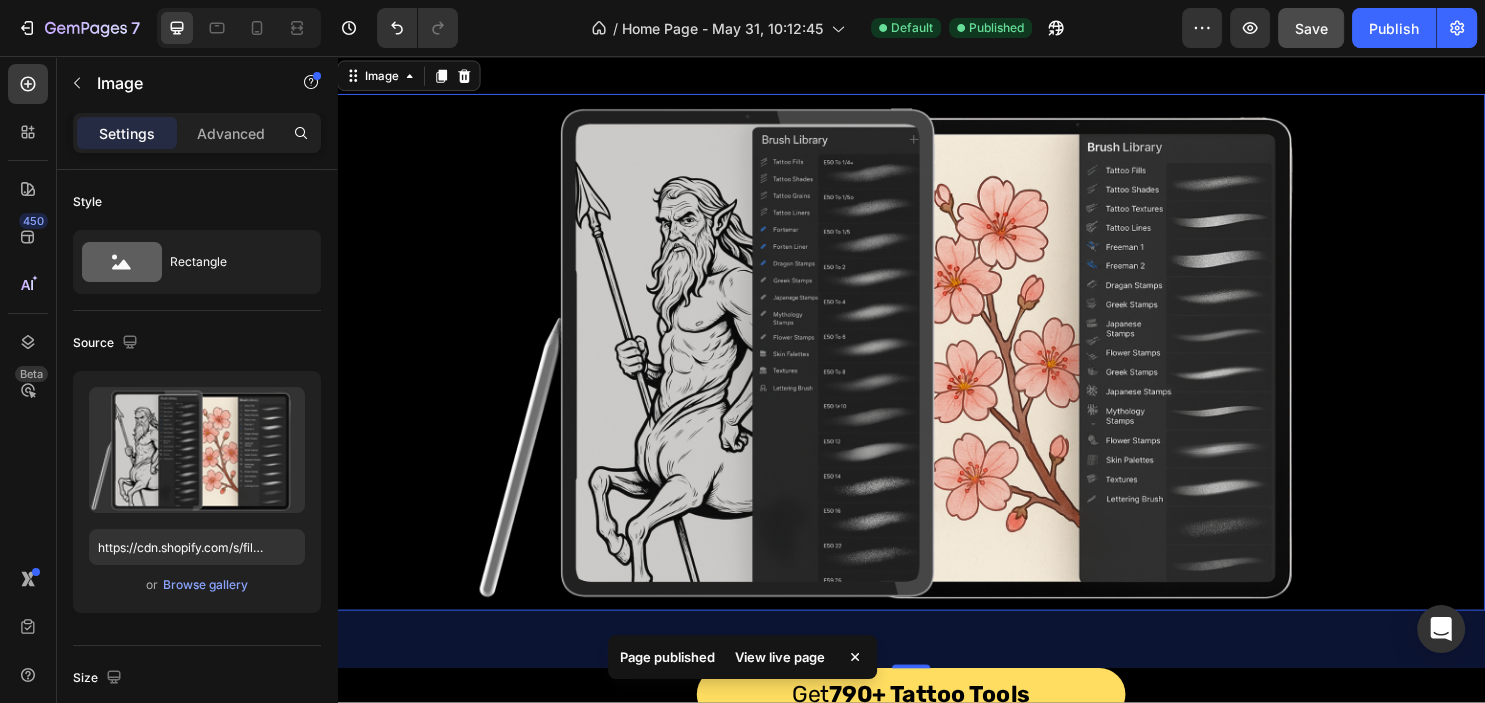 scroll, scrollTop: 0, scrollLeft: 0, axis: both 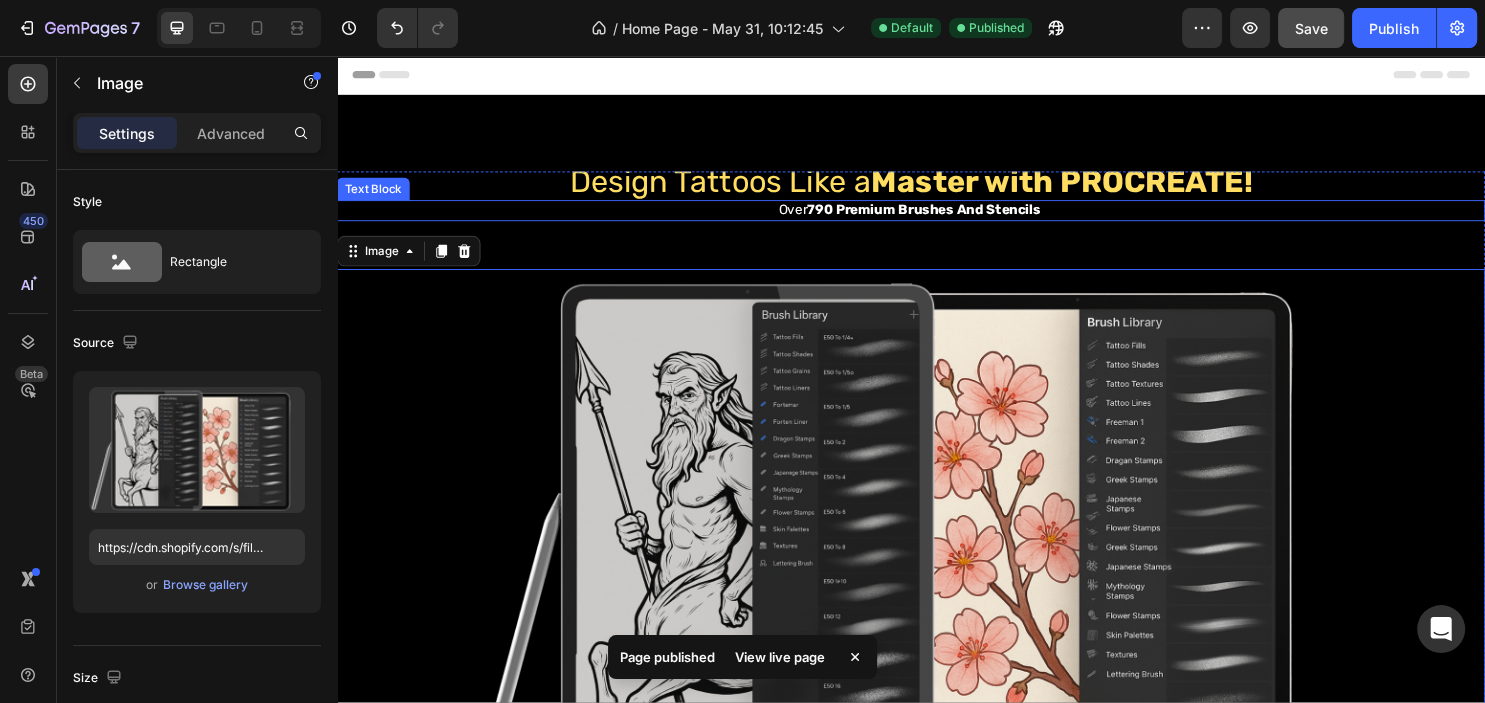 click on "over  790 premium brushes   and stencils" at bounding box center [937, 218] 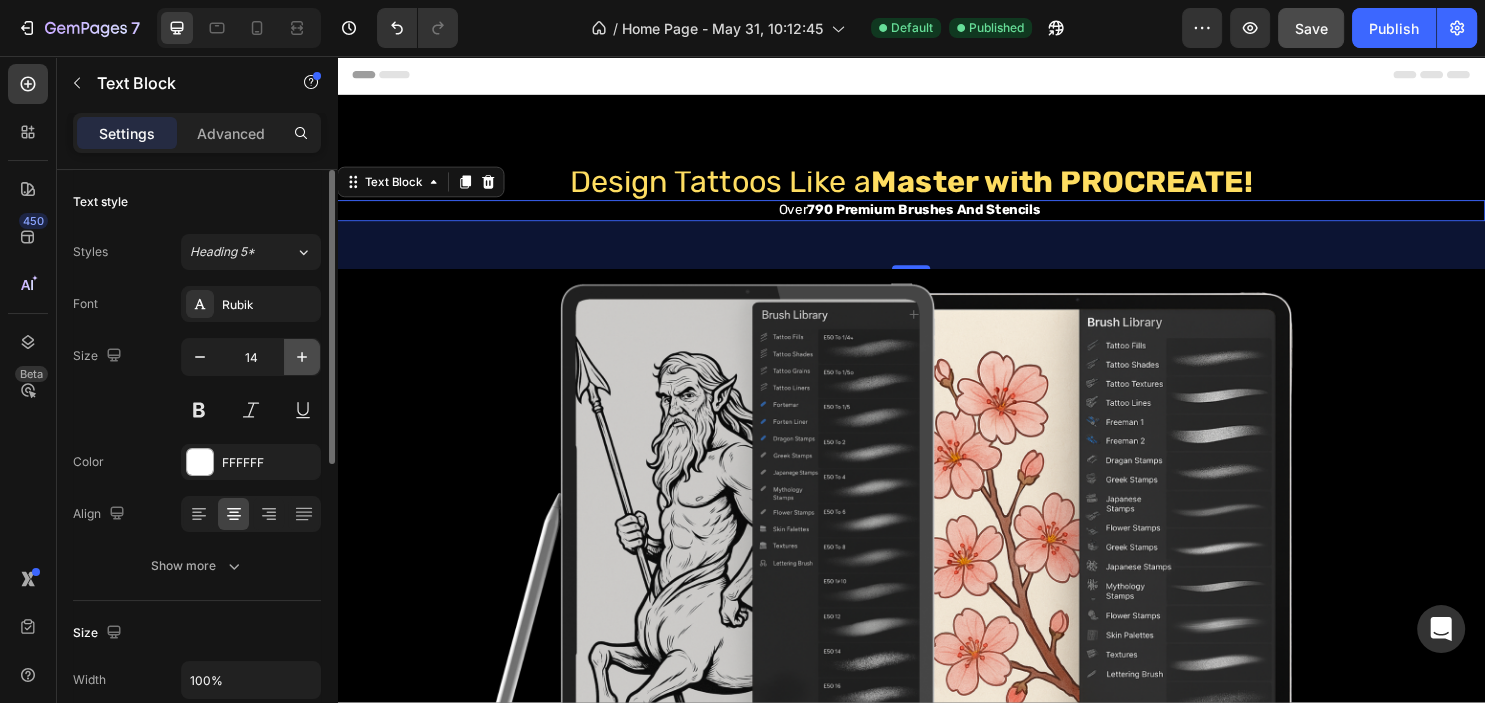 click 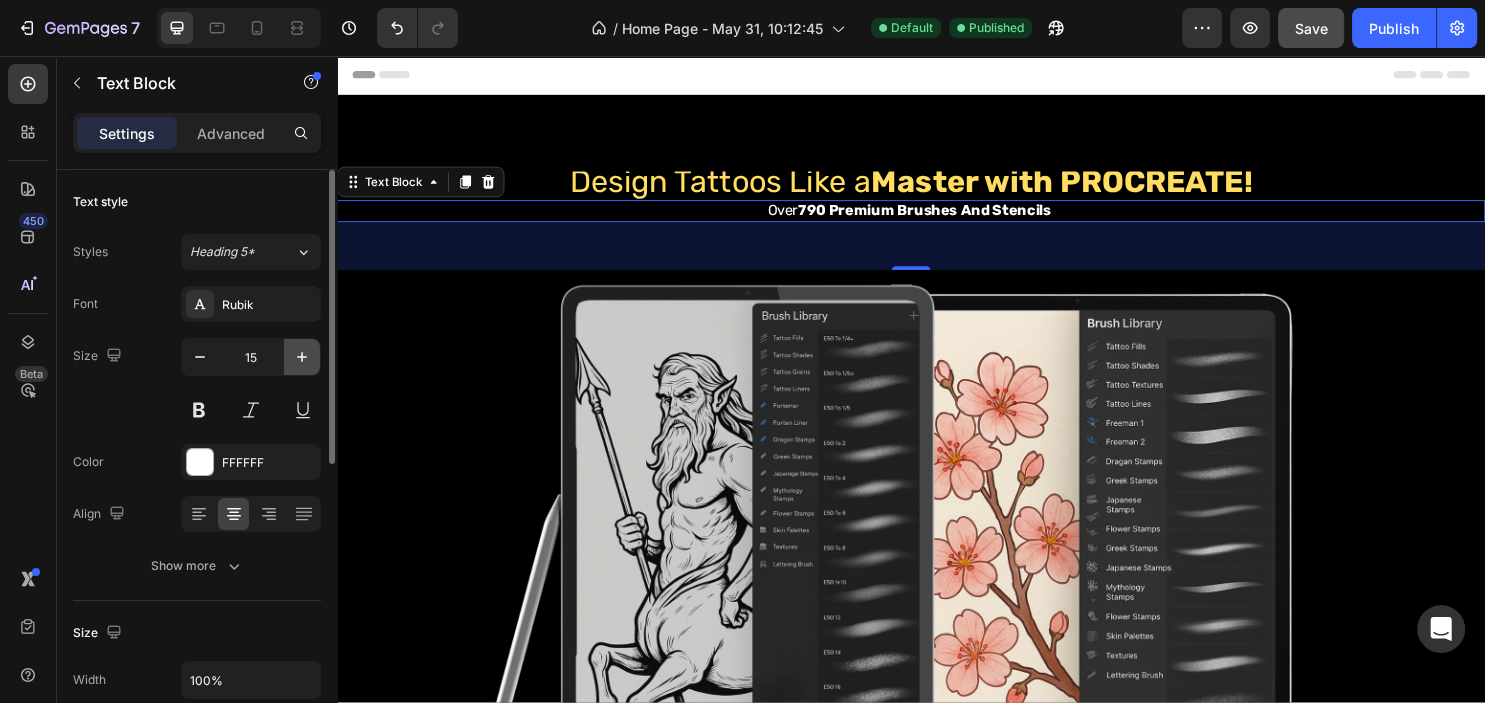 click 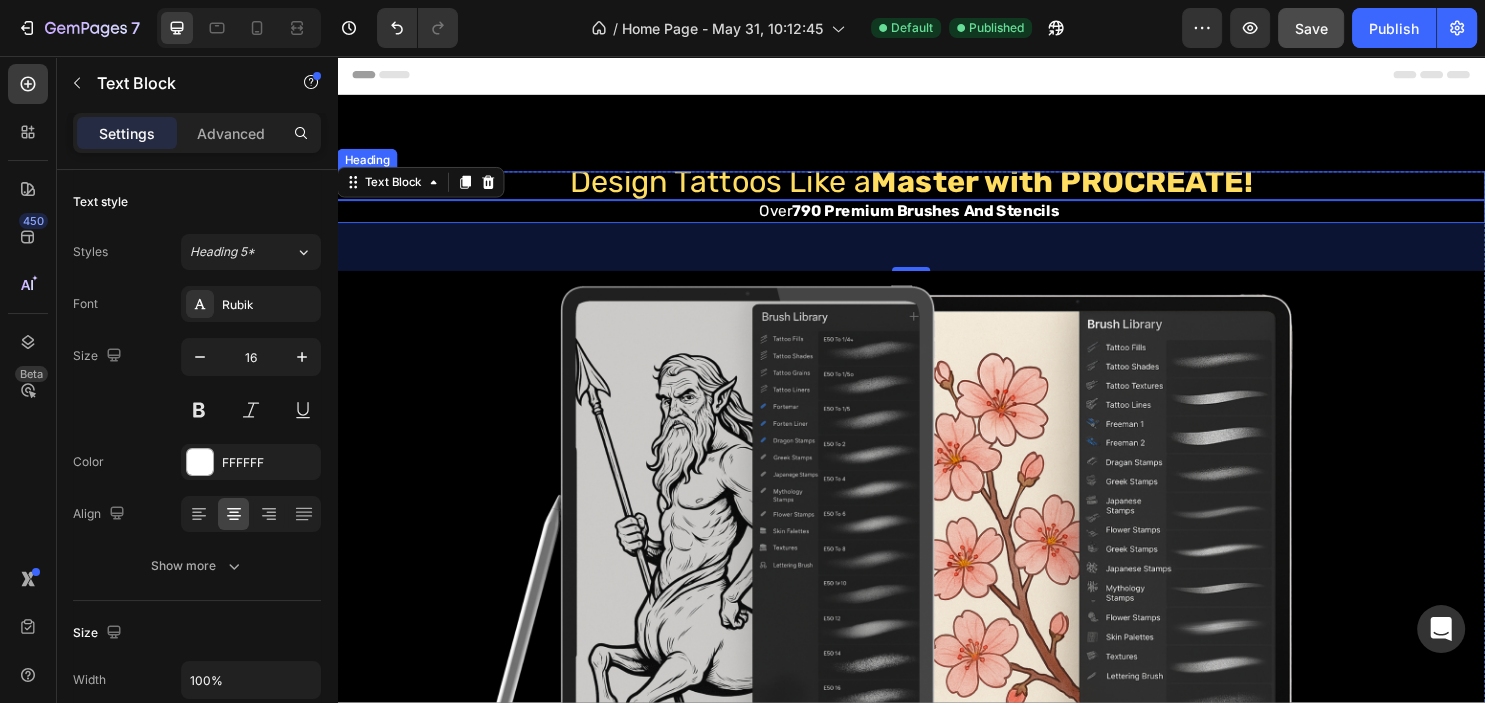 click on "Design Tattoos Like a  Master with PROCREATE!" at bounding box center (937, 188) 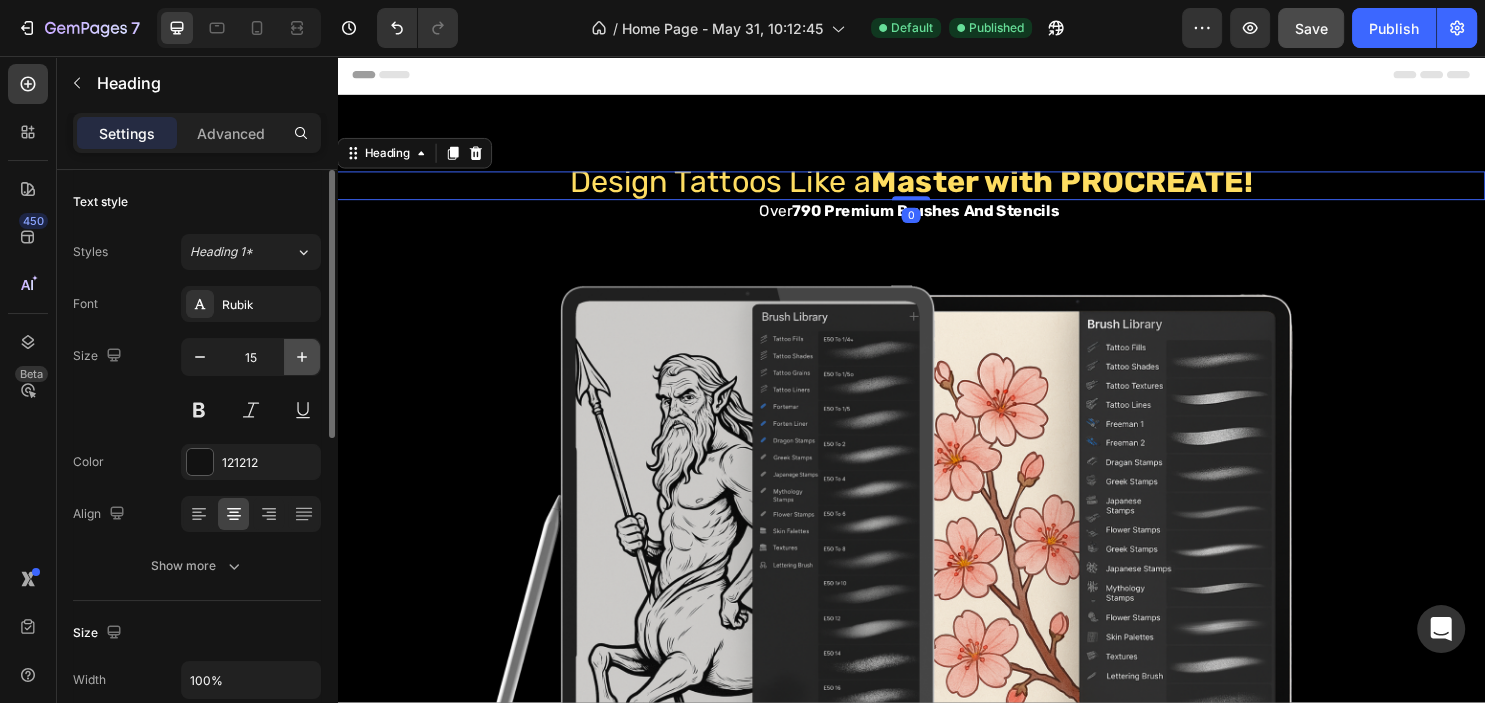 click 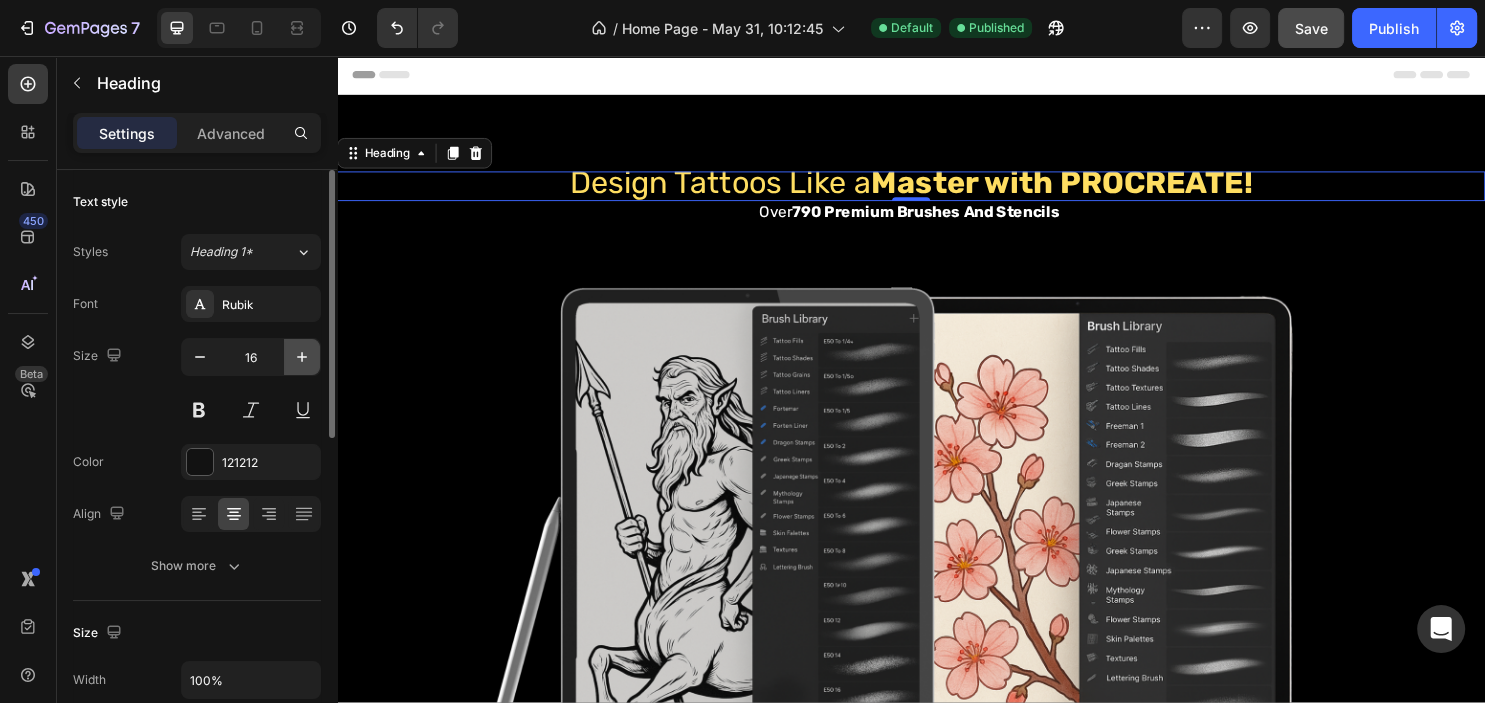 click 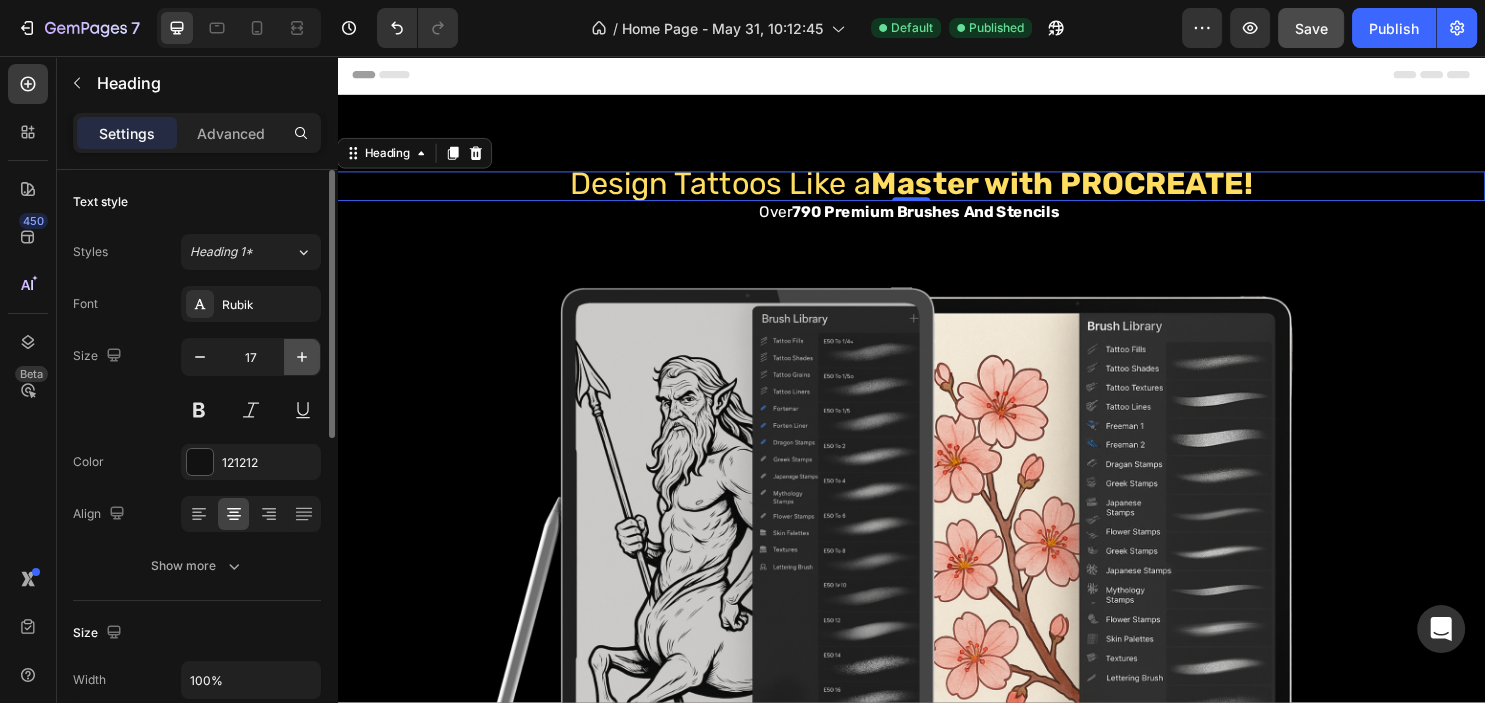 click 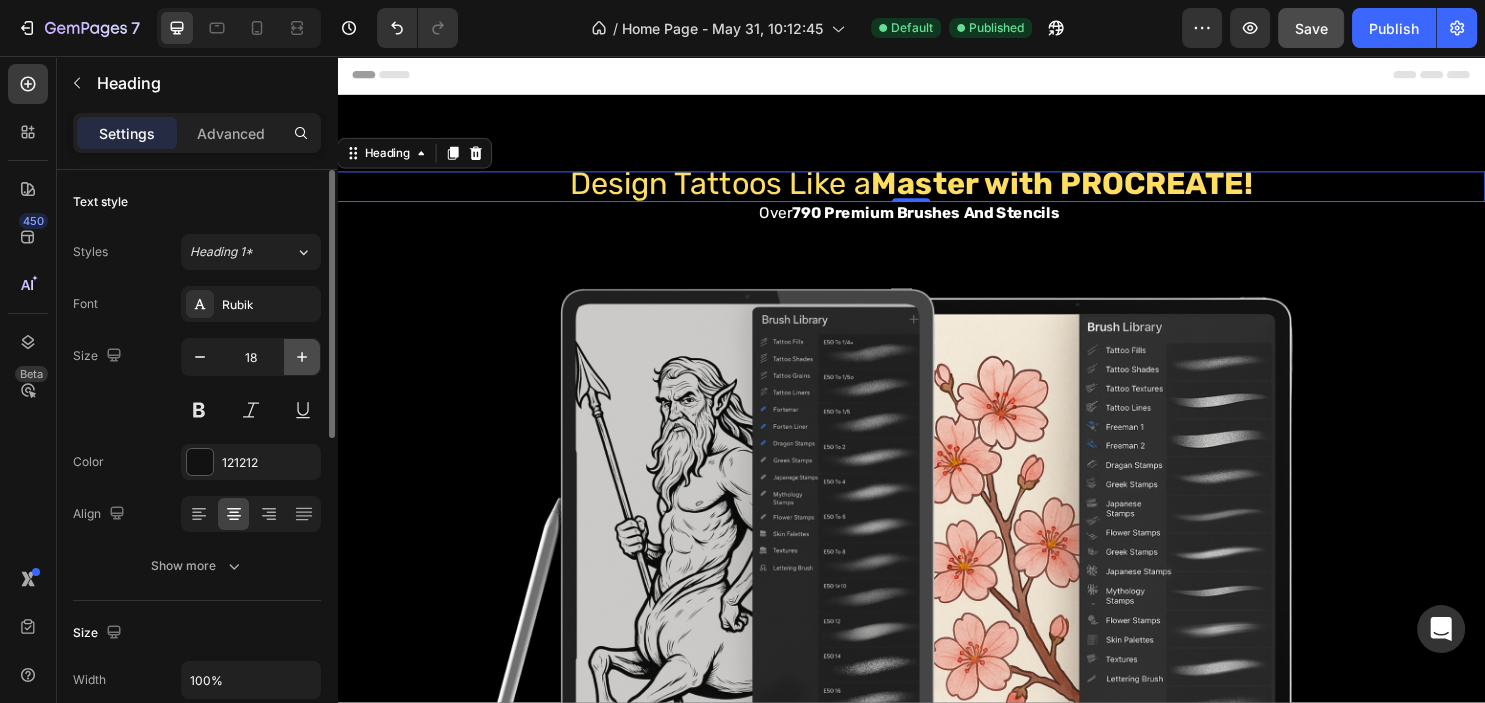 click 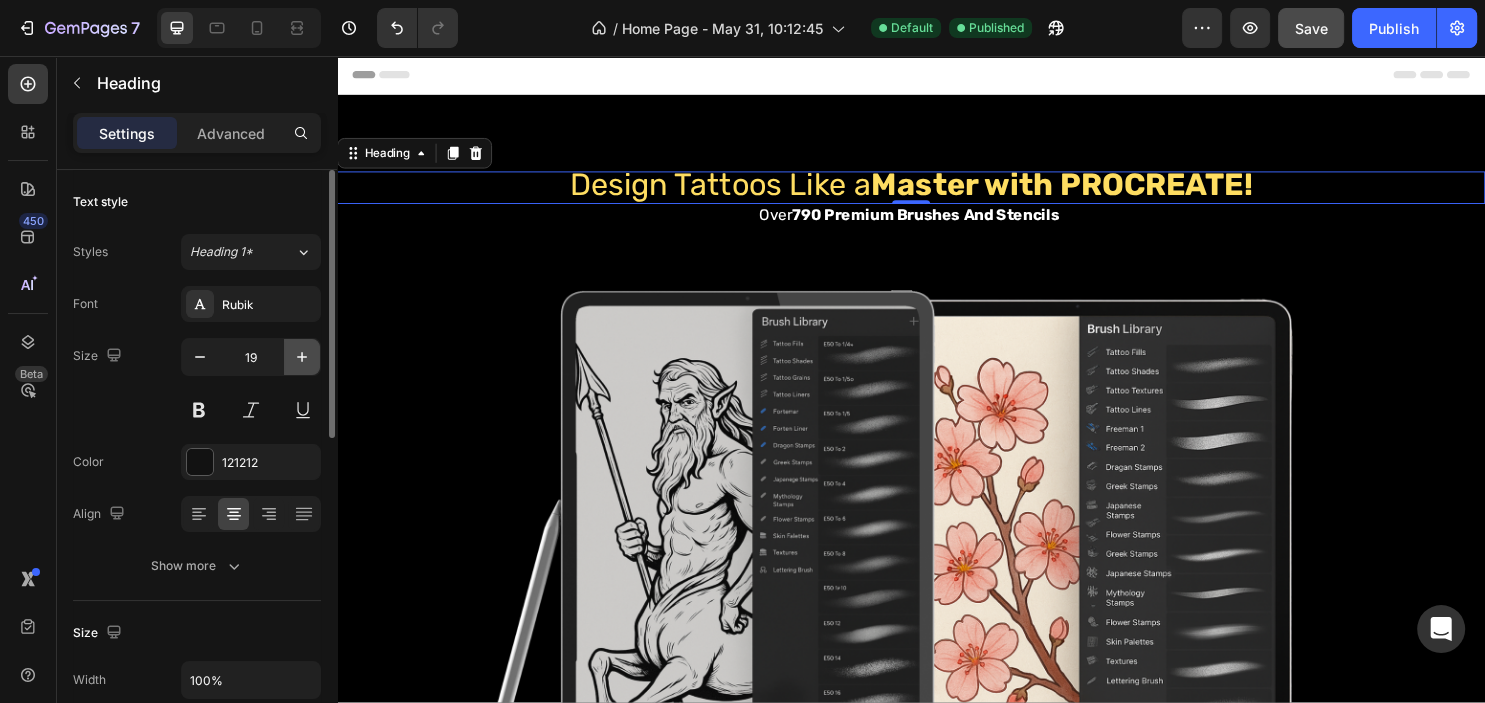 click 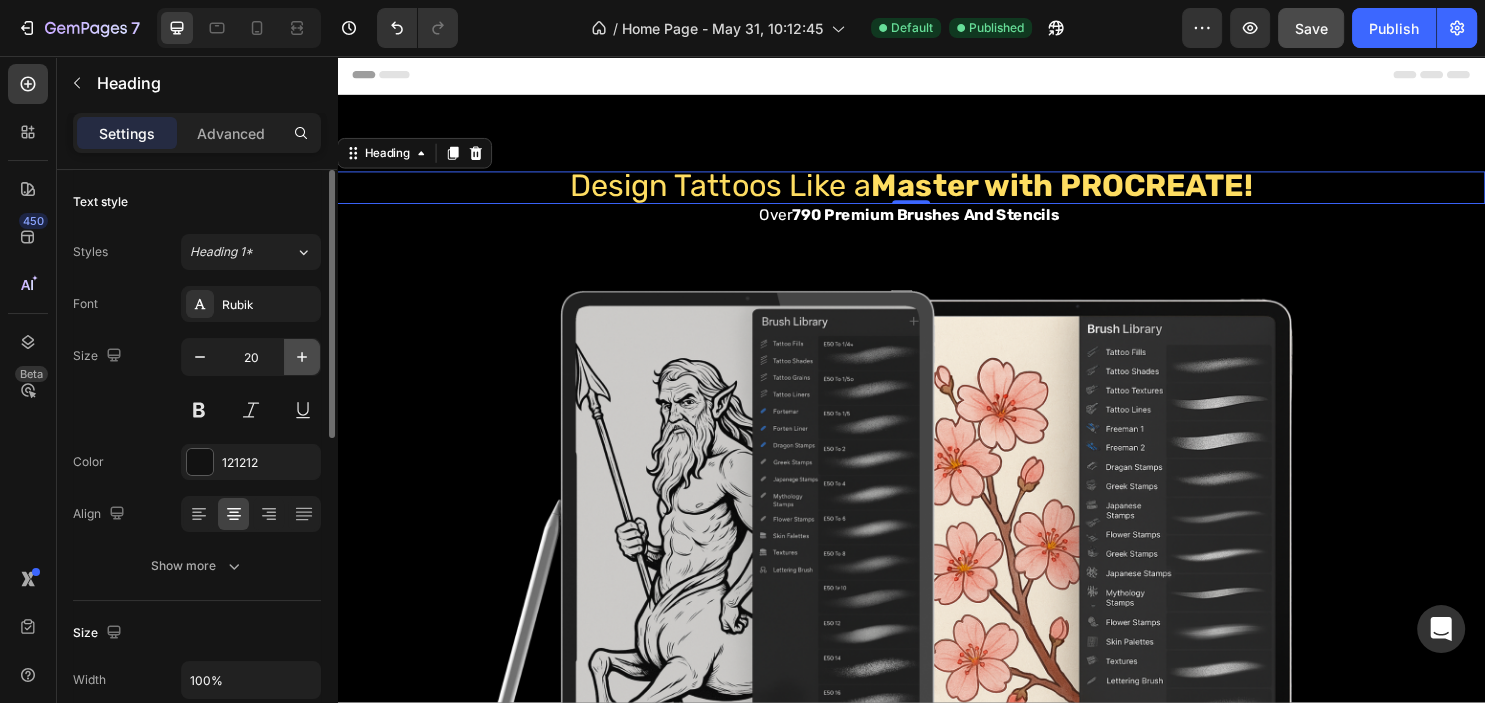 click 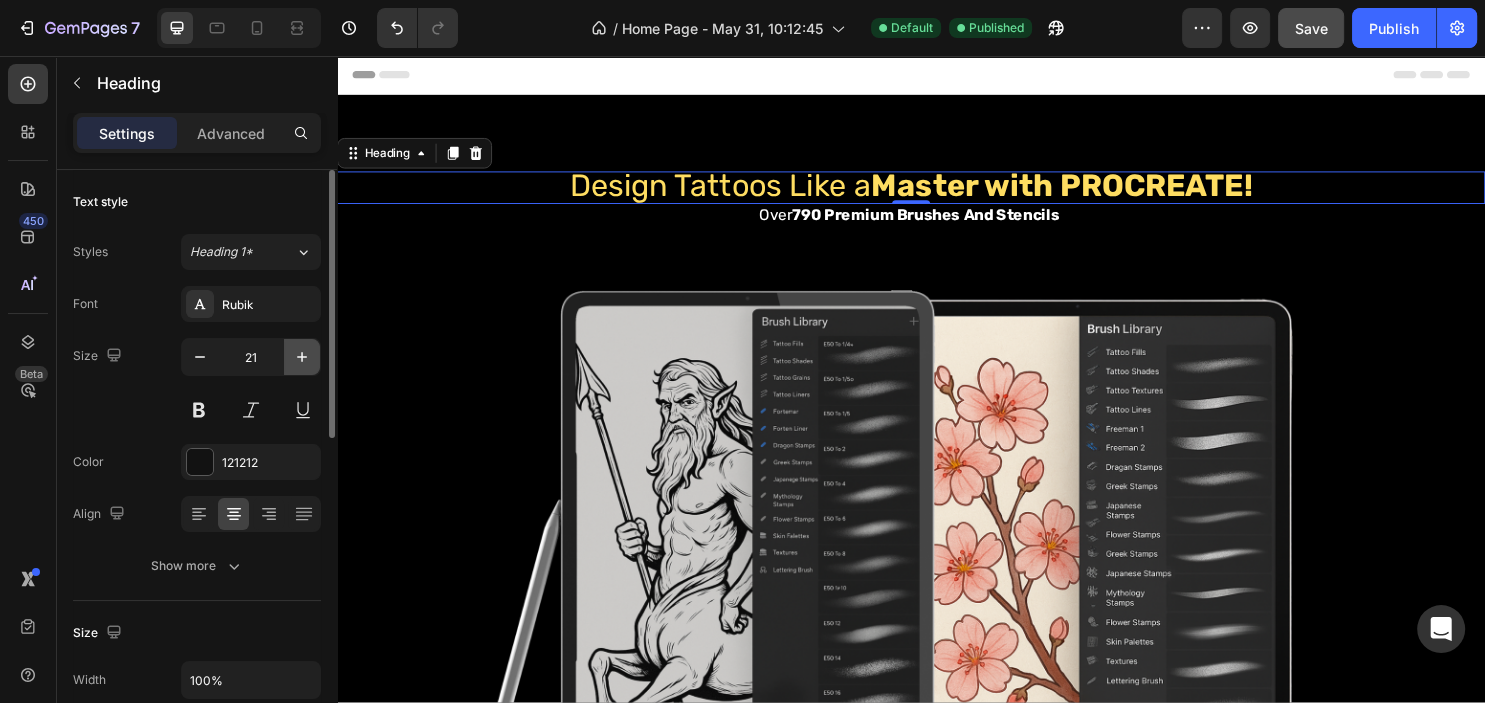 click 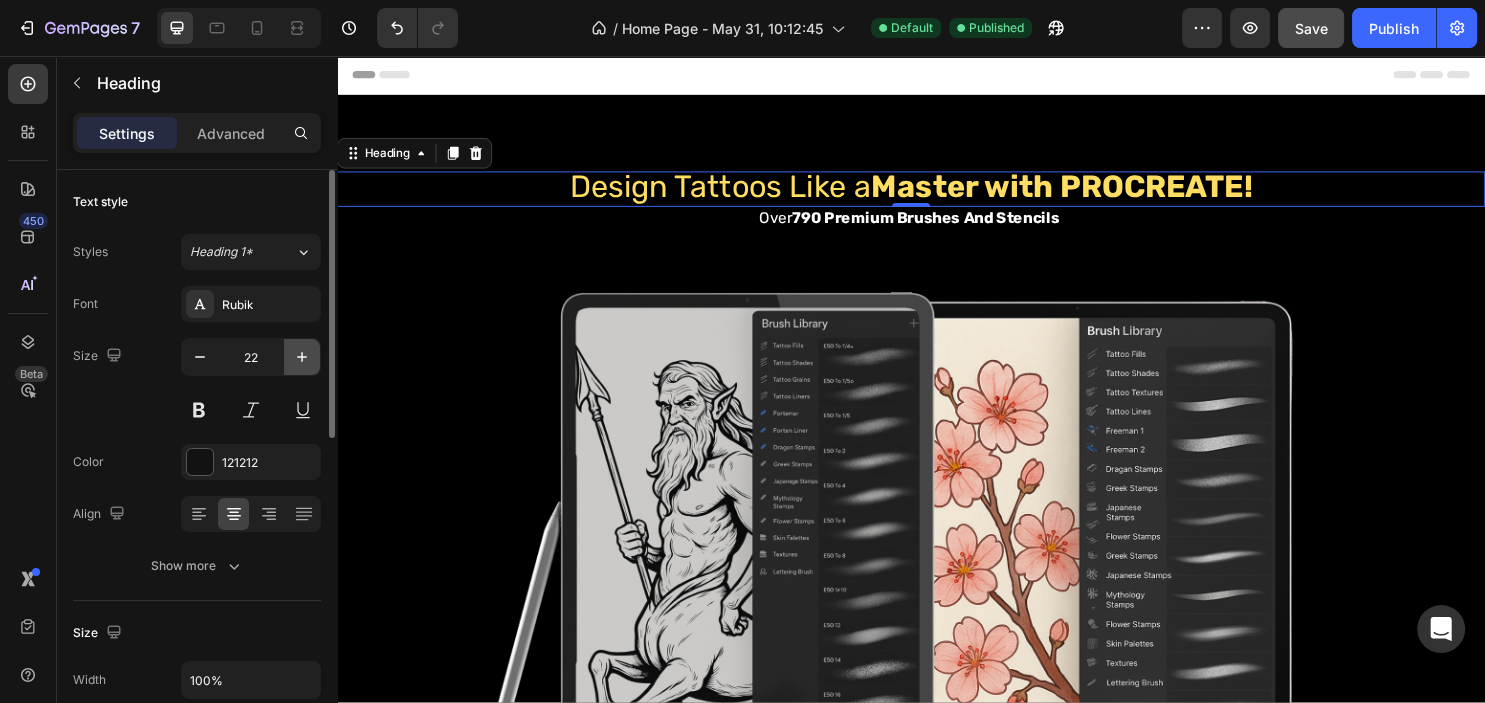 click 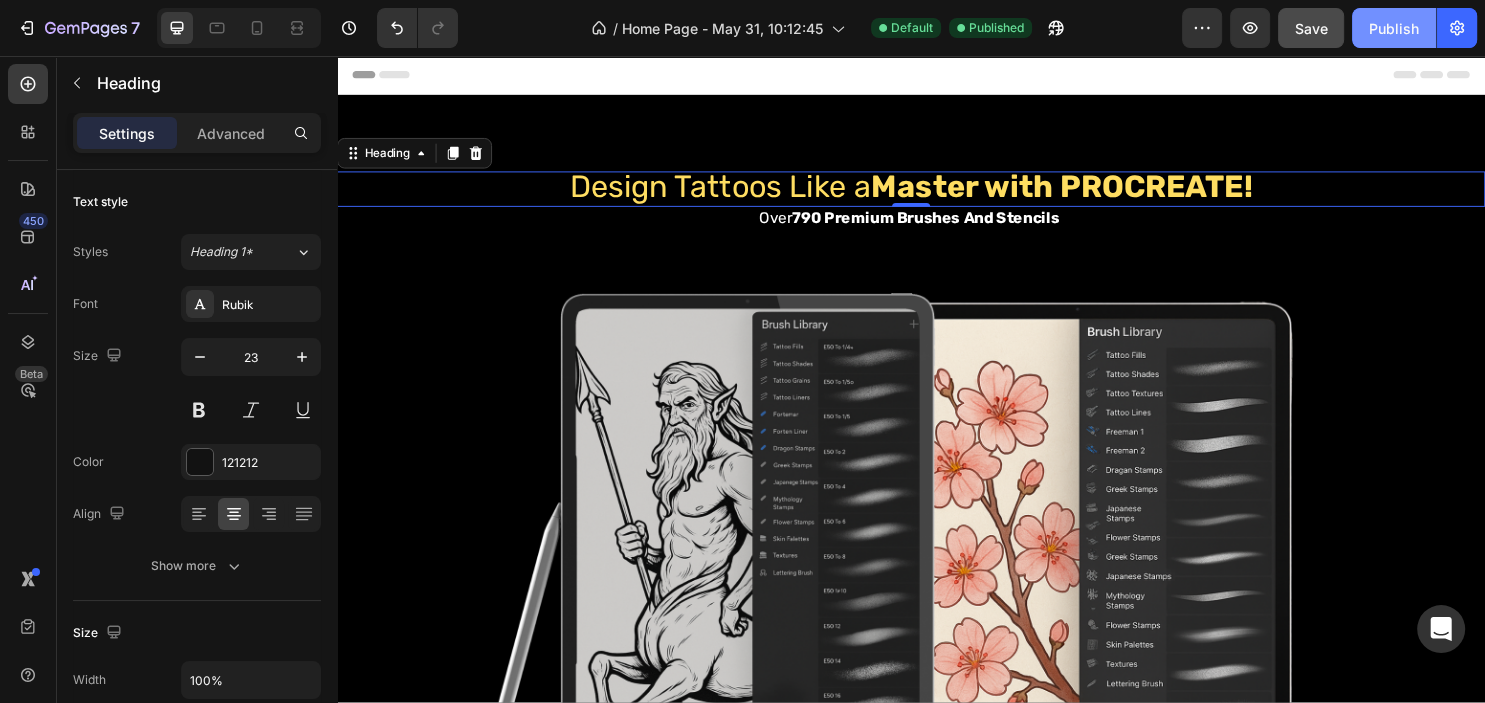 click on "Publish" at bounding box center (1394, 28) 